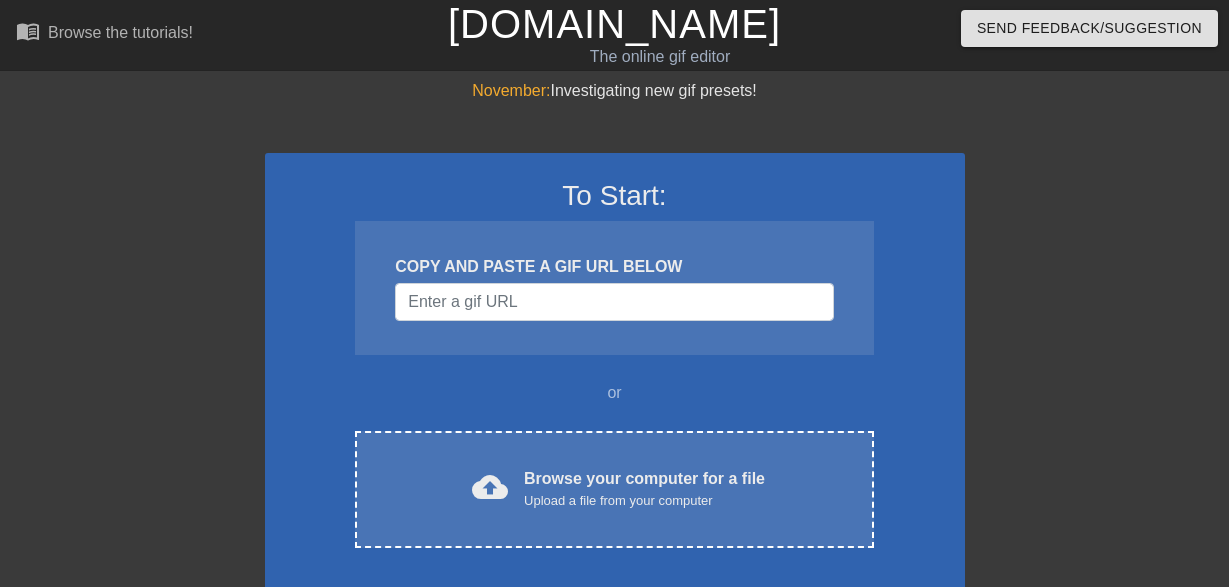 scroll, scrollTop: 0, scrollLeft: 0, axis: both 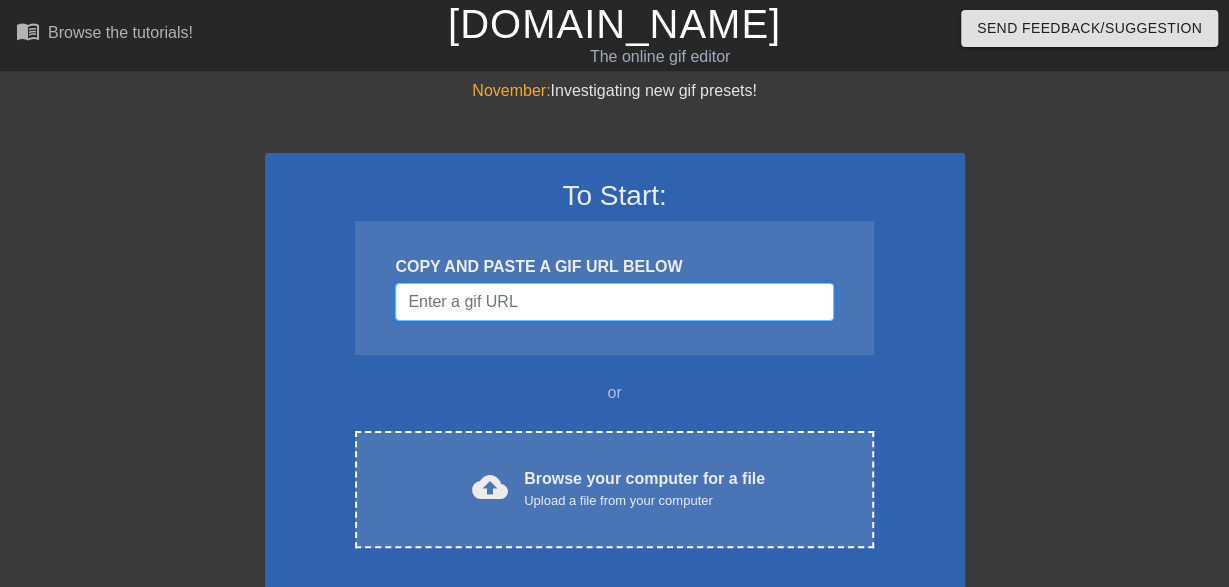 click at bounding box center (614, 302) 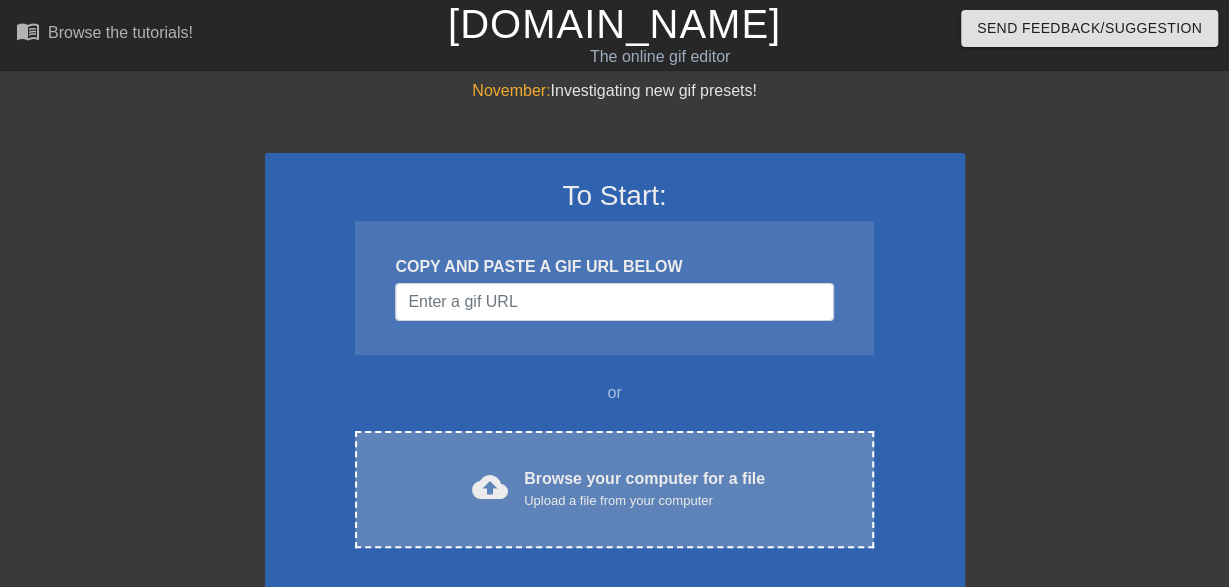 click on "Upload a file from your computer" at bounding box center [644, 501] 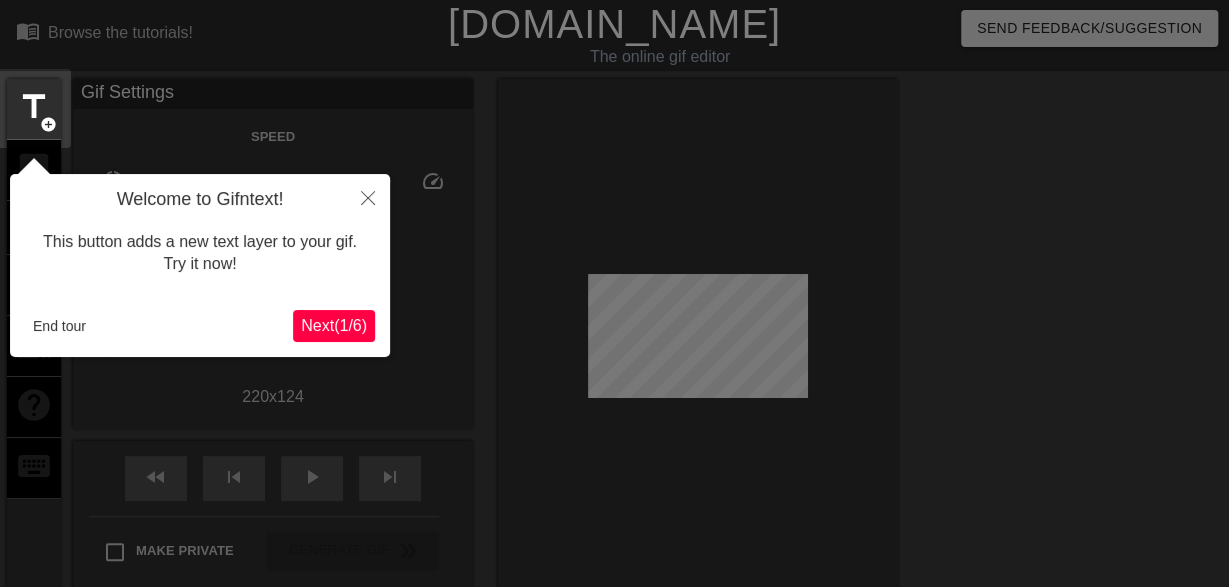 scroll, scrollTop: 49, scrollLeft: 0, axis: vertical 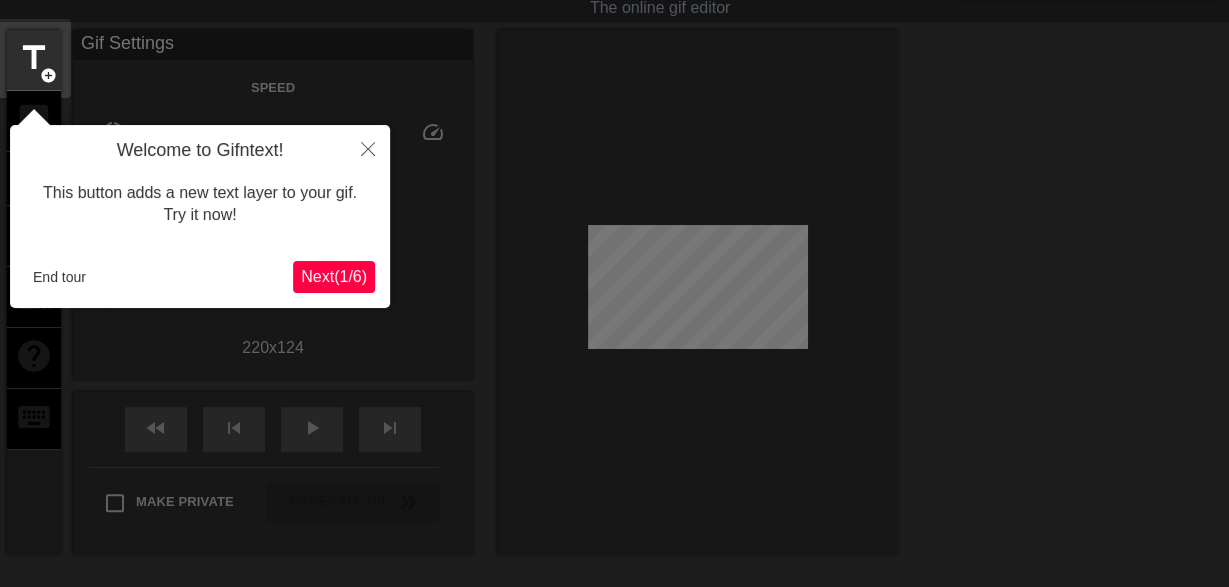 click on "Next  ( 1 / 6 )" at bounding box center [334, 276] 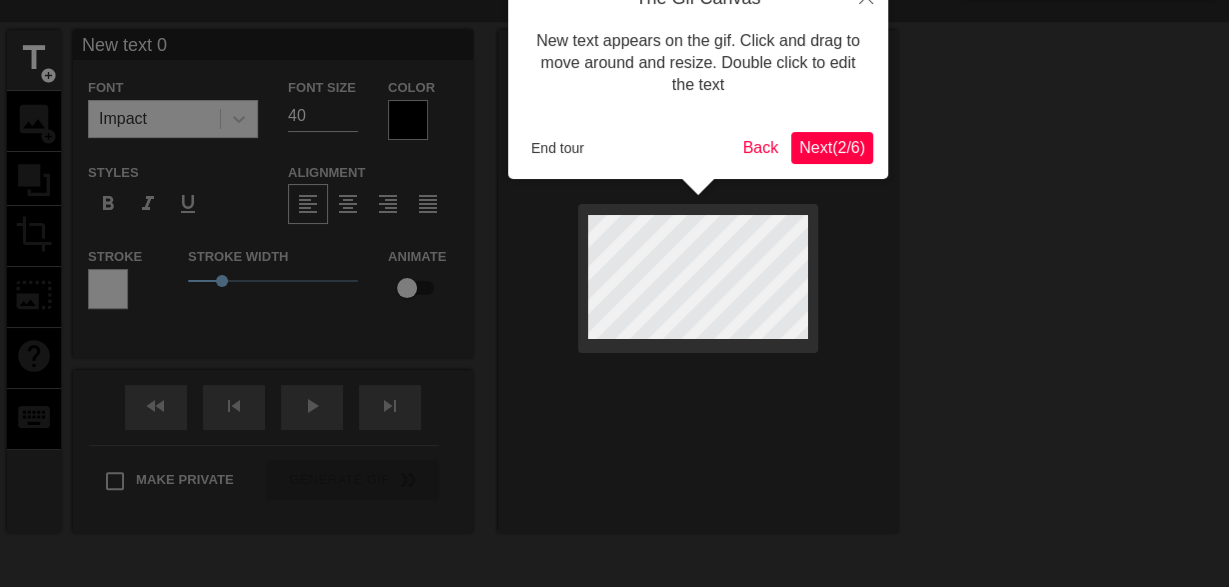 scroll, scrollTop: 0, scrollLeft: 0, axis: both 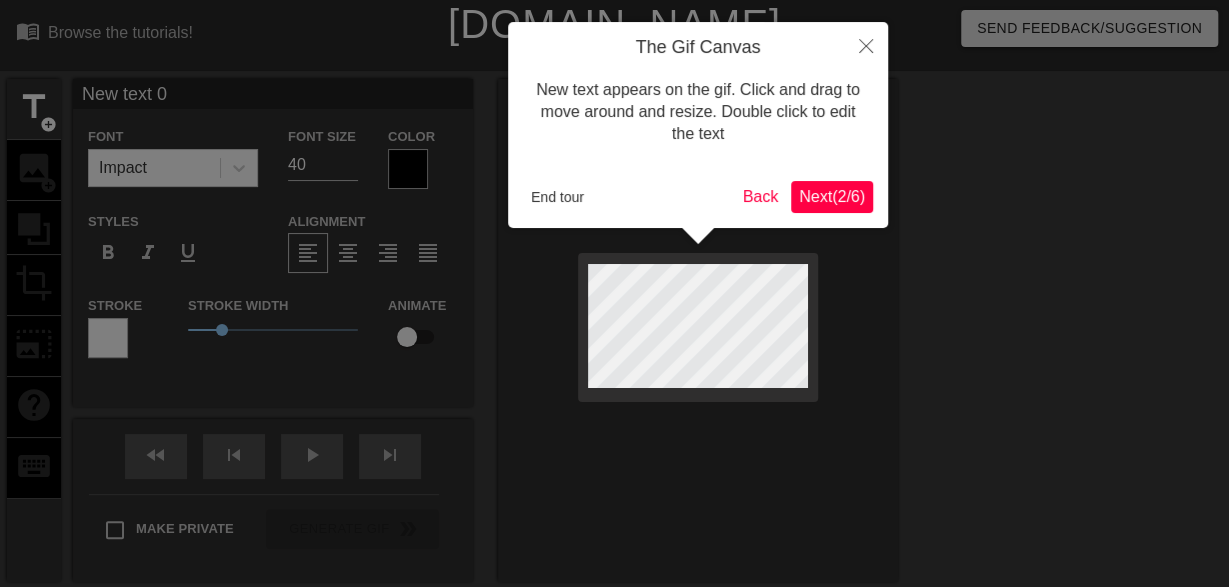 click on "Next  ( 2 / 6 )" at bounding box center (832, 196) 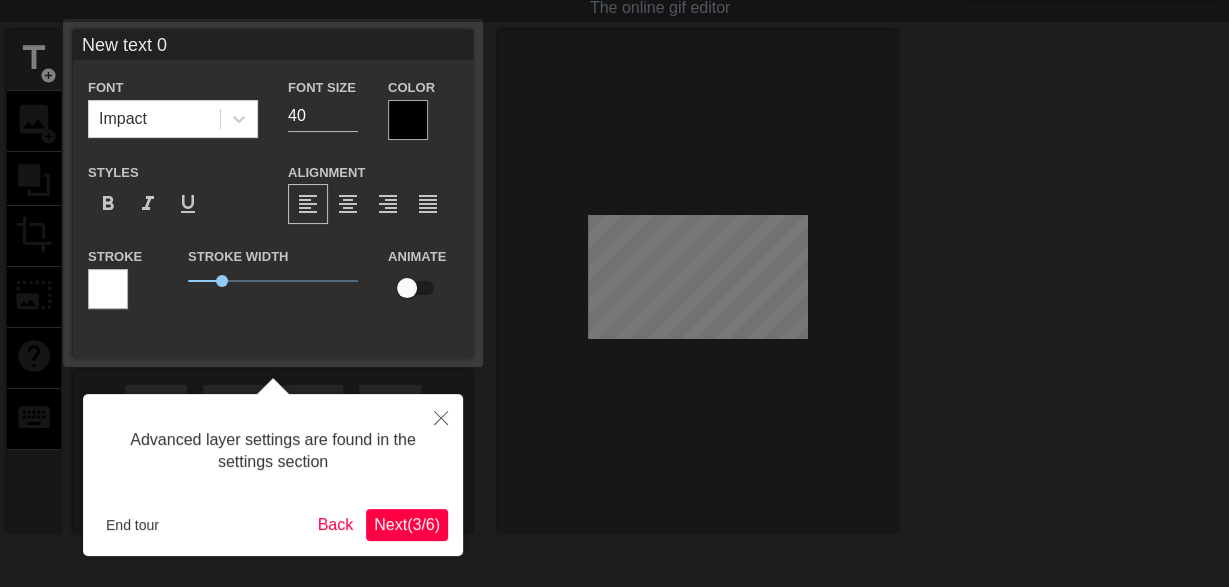 click on "Next  ( 3 / 6 )" at bounding box center [407, 524] 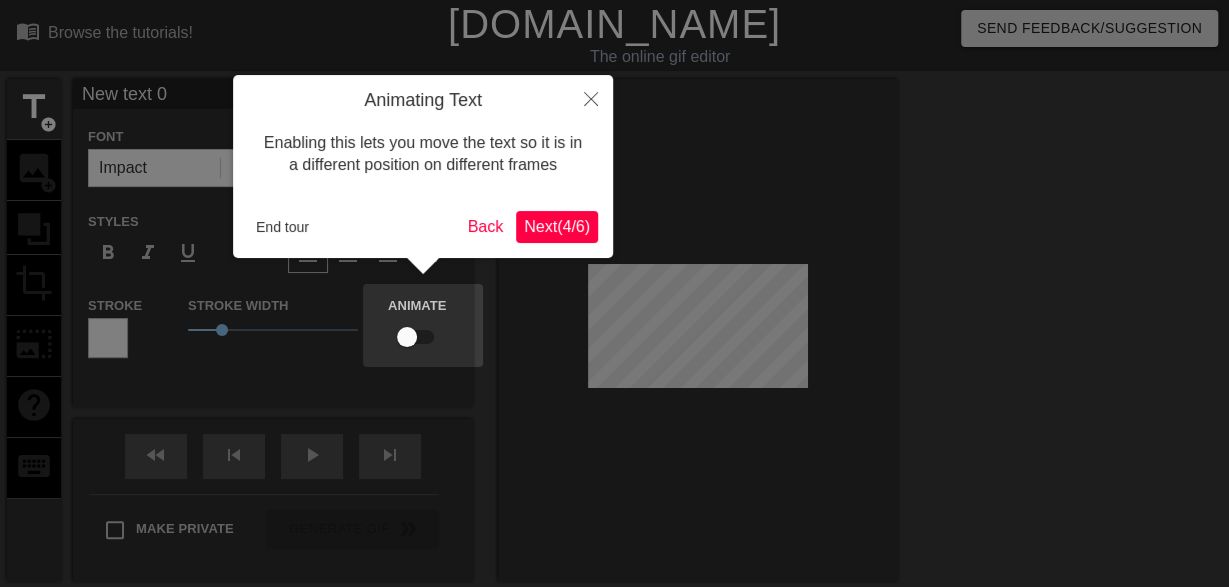click on "Next  ( 4 / 6 )" at bounding box center (557, 226) 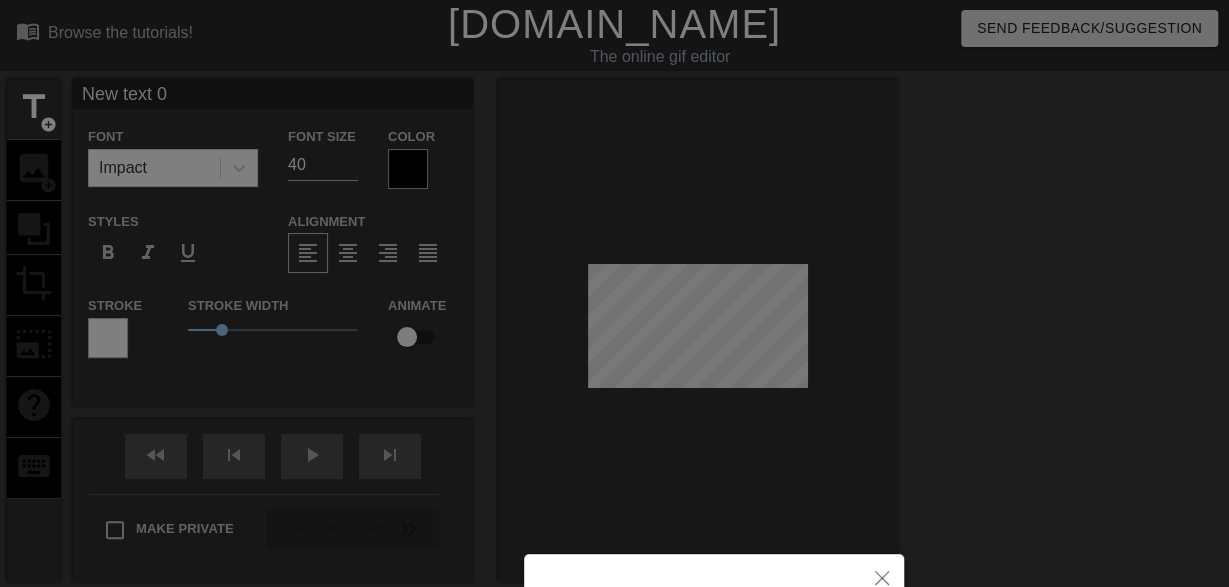 scroll, scrollTop: 228, scrollLeft: 0, axis: vertical 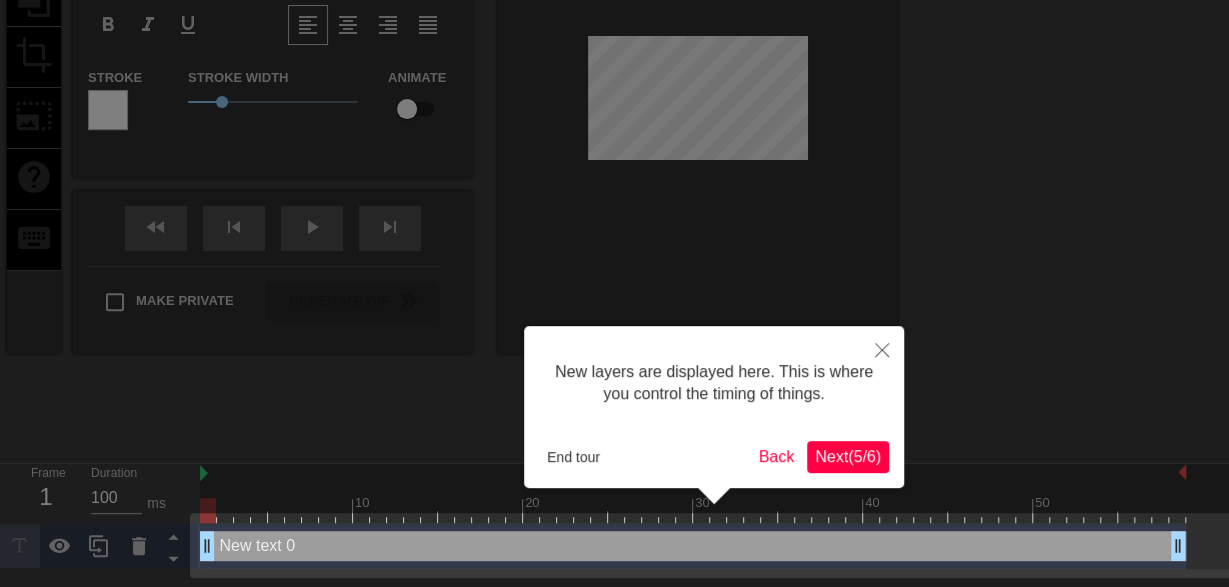 click on "Next  ( 5 / 6 )" at bounding box center [848, 456] 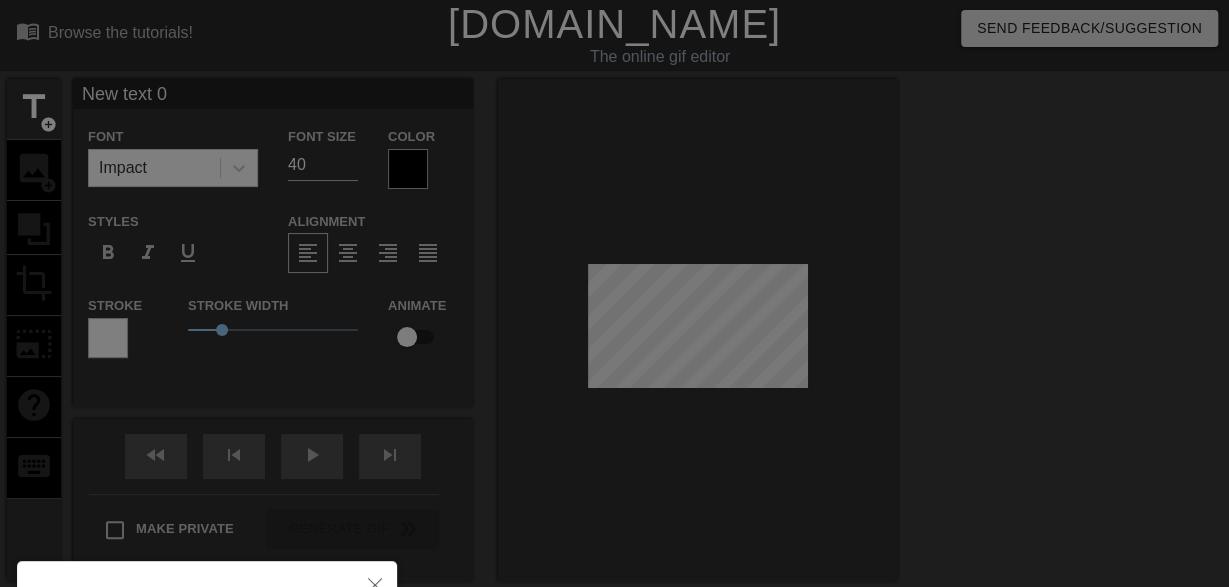 drag, startPoint x: 677, startPoint y: 332, endPoint x: 681, endPoint y: 366, distance: 34.234486 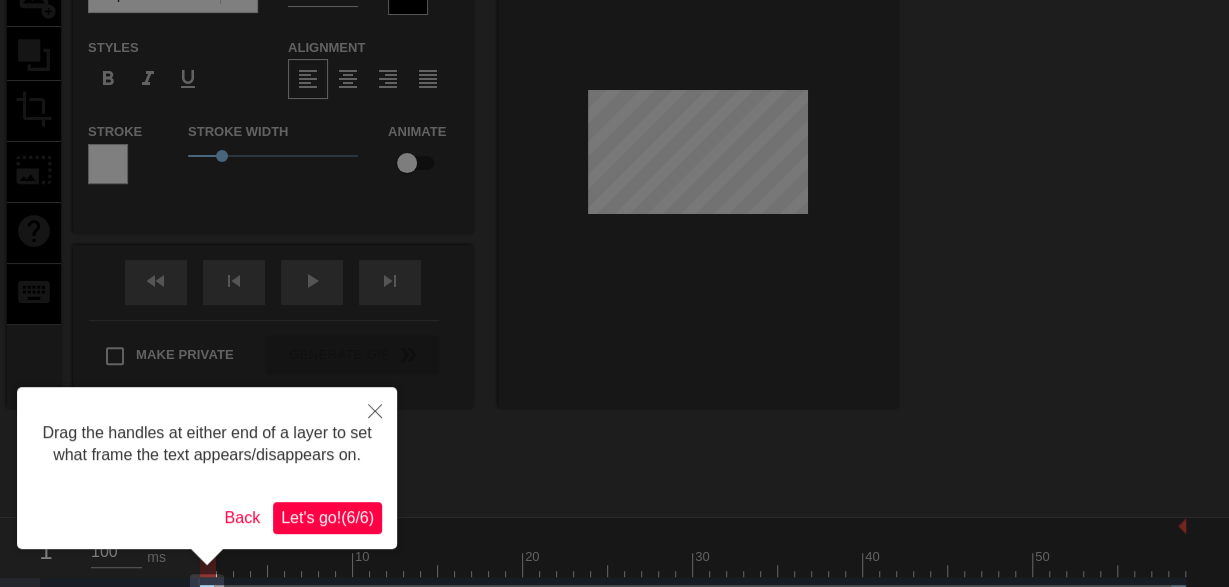 scroll, scrollTop: 208, scrollLeft: 0, axis: vertical 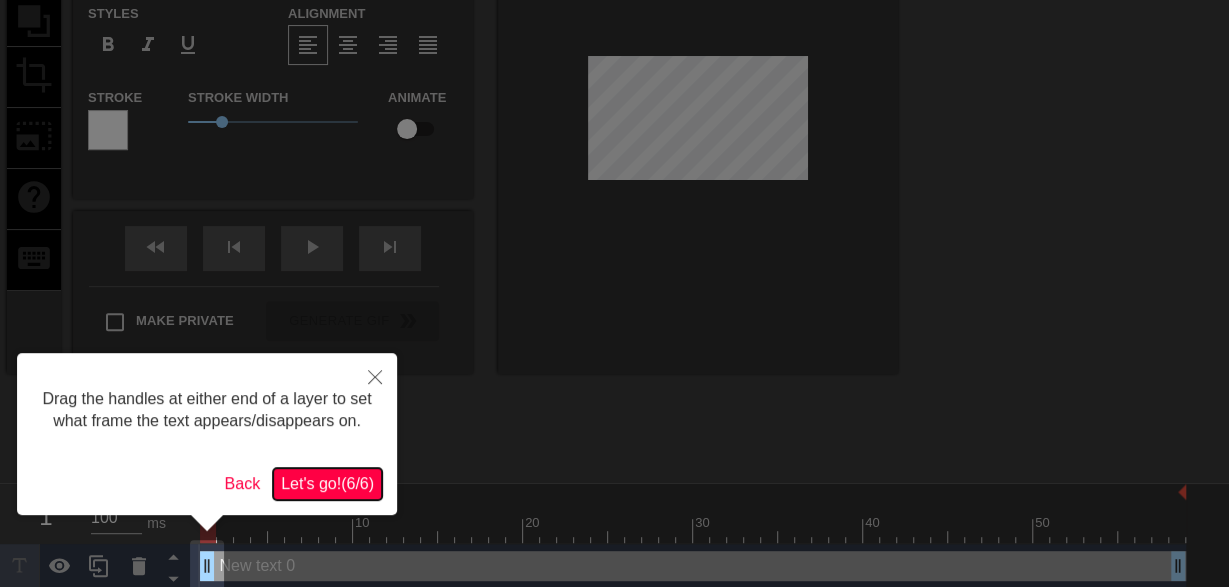click on "Let's go!  ( 6 / 6 )" at bounding box center (327, 483) 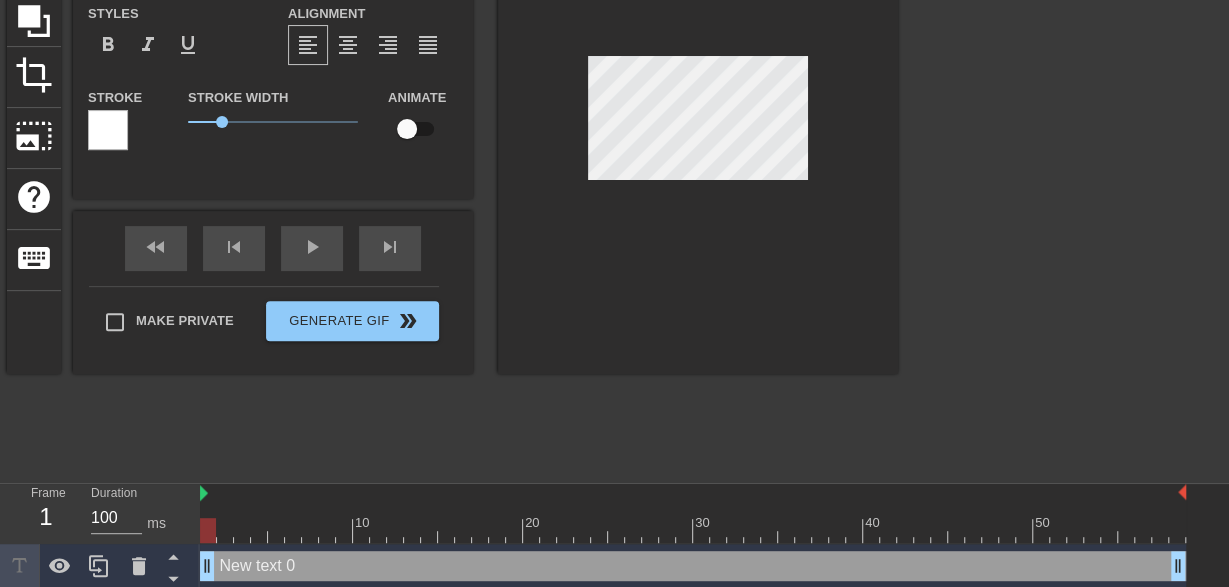 scroll, scrollTop: 0, scrollLeft: 0, axis: both 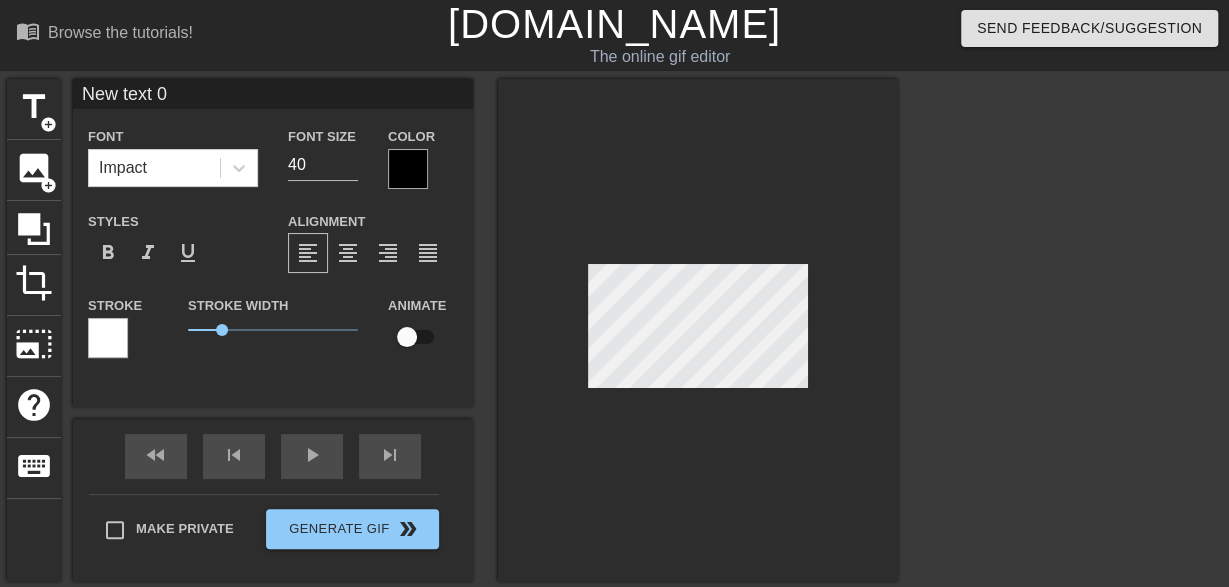 type on "New text" 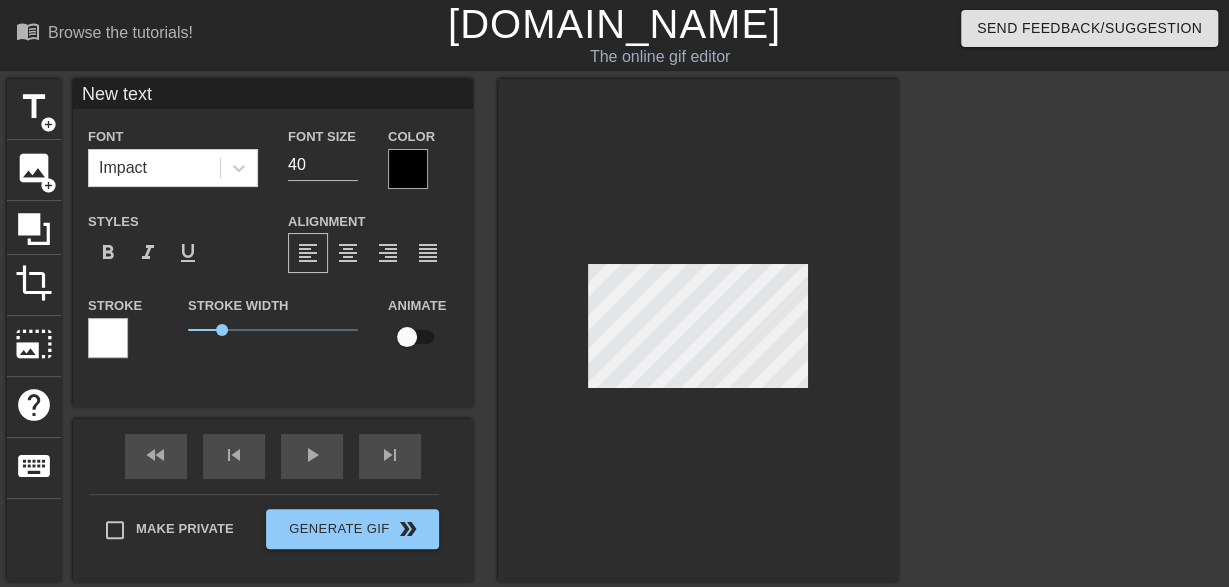type on "New text" 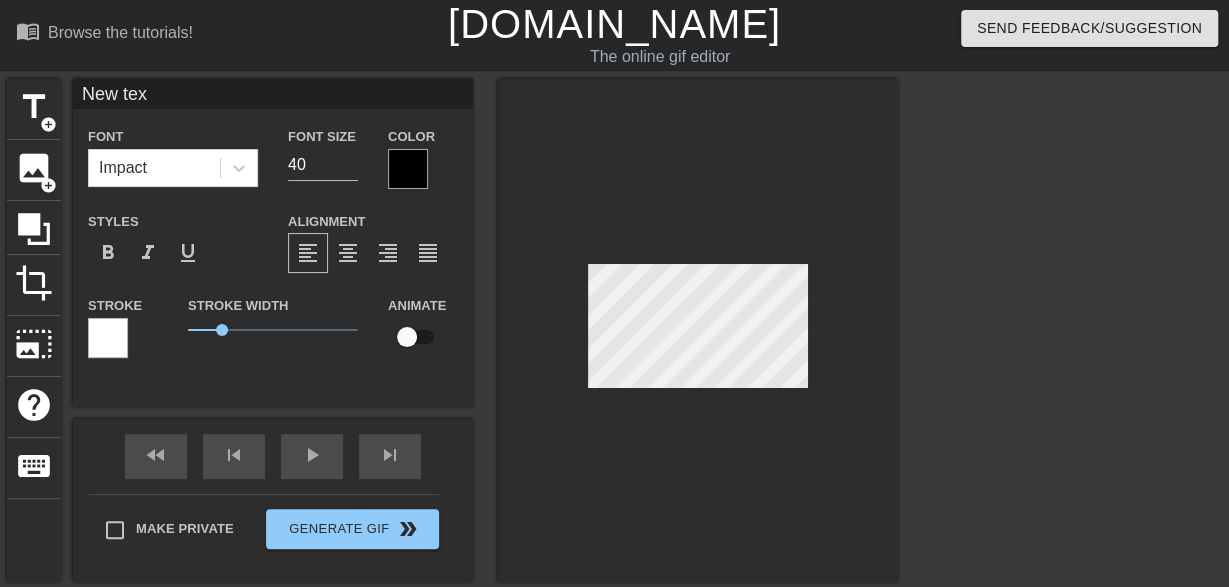 type on "New te" 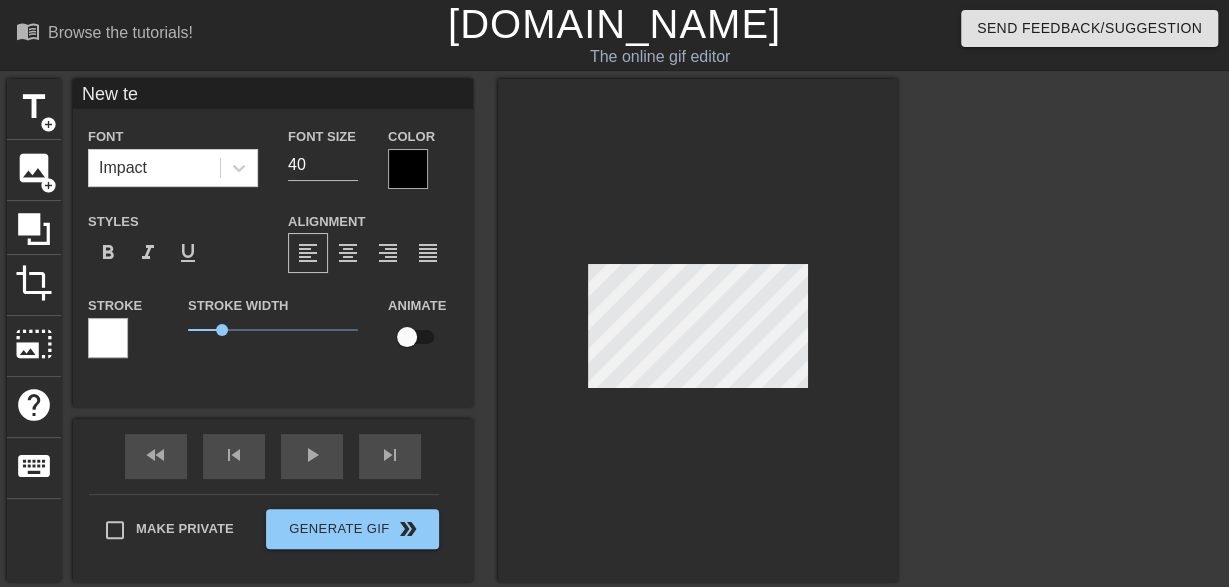 type on "New t" 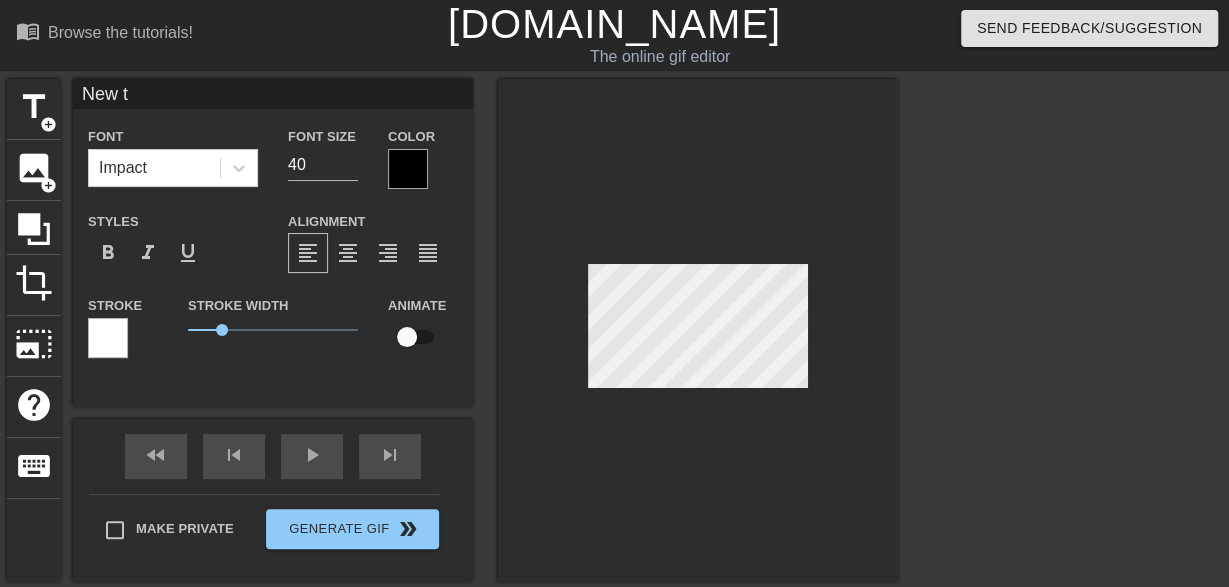 type on "New" 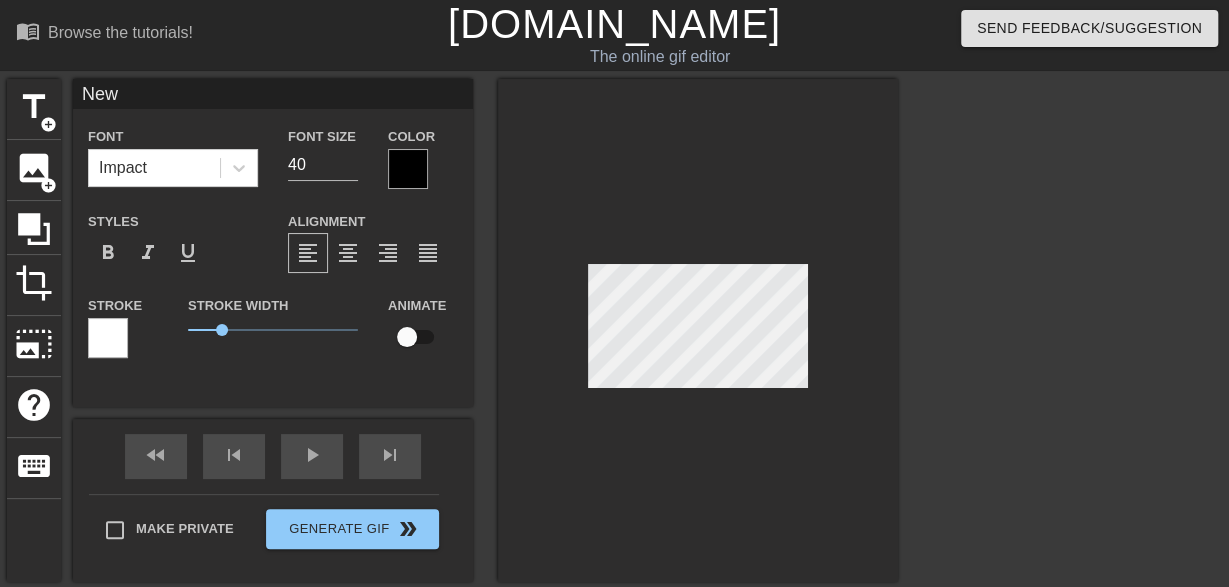 scroll, scrollTop: 0, scrollLeft: 0, axis: both 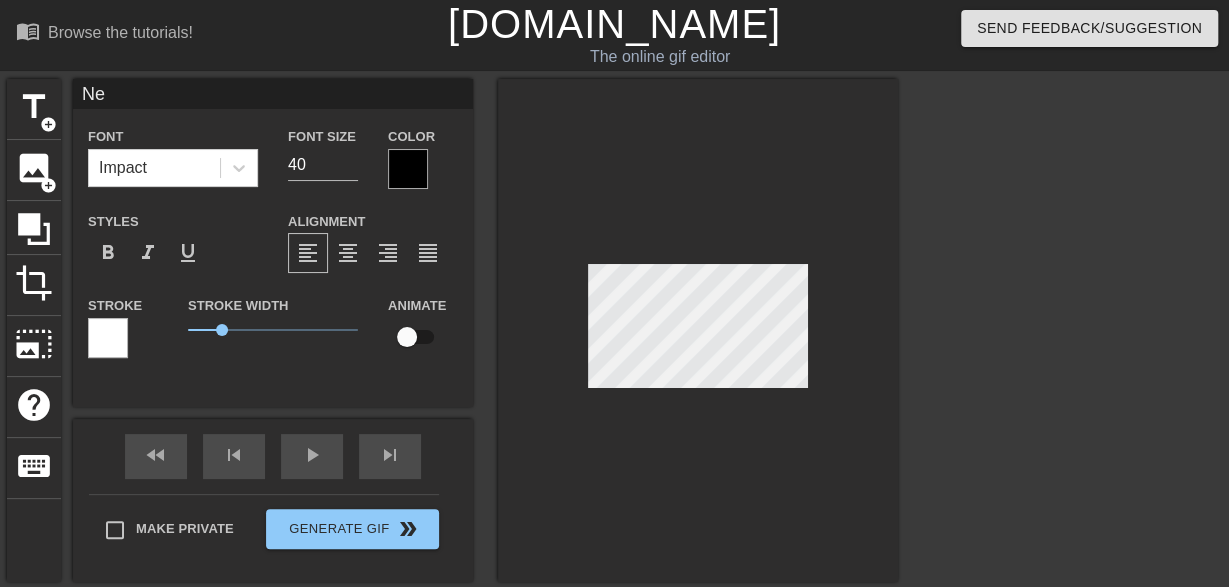 type on "N" 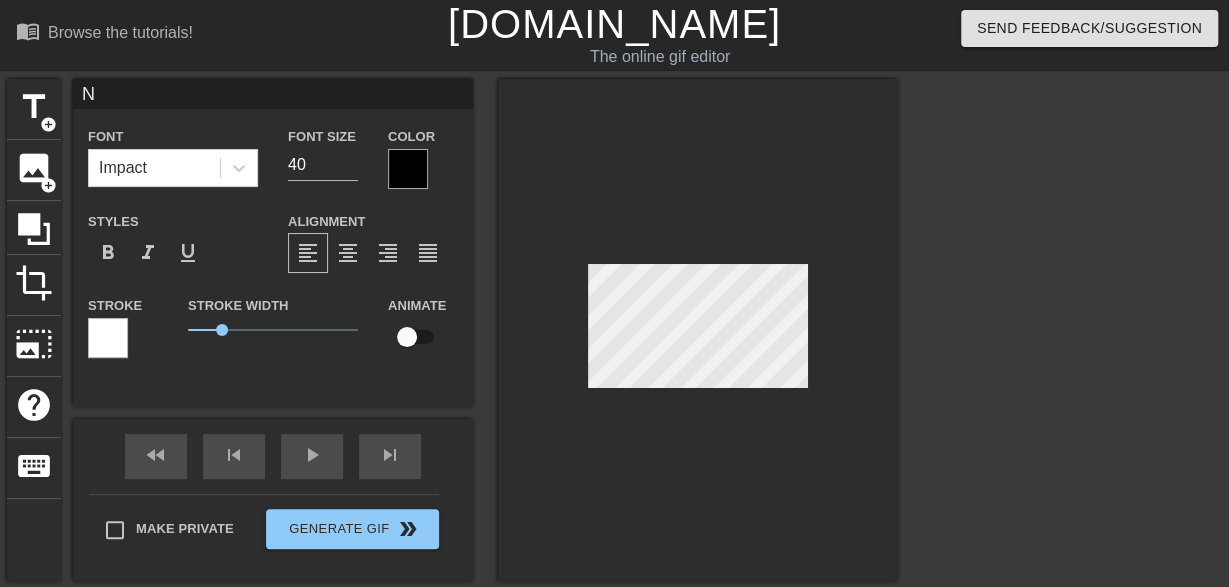 type on "N" 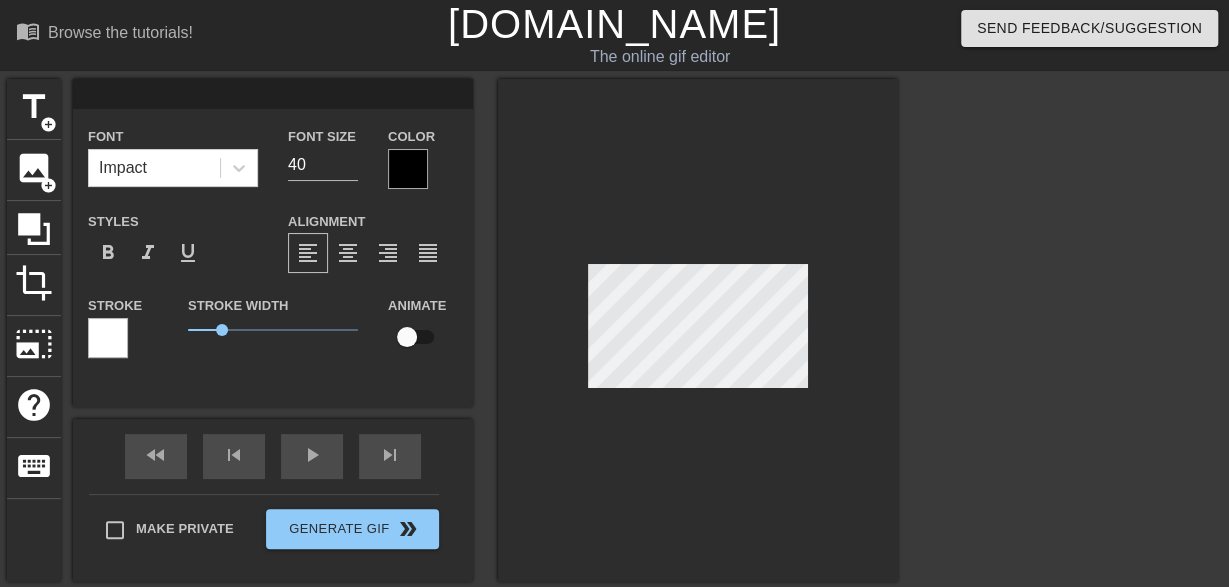 type on "j" 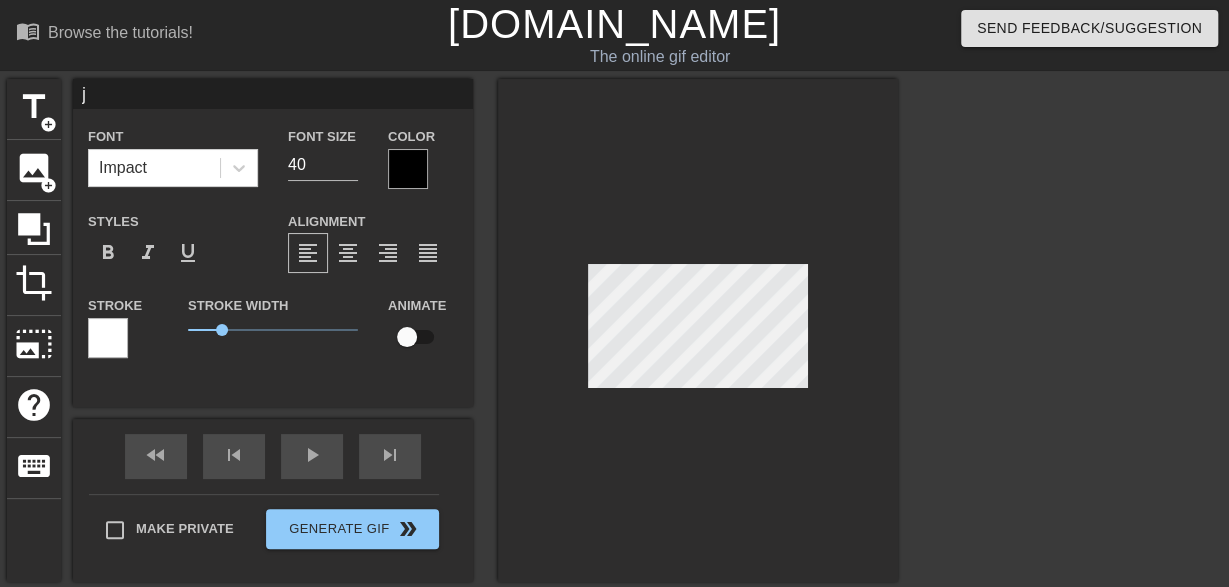 type on "jo" 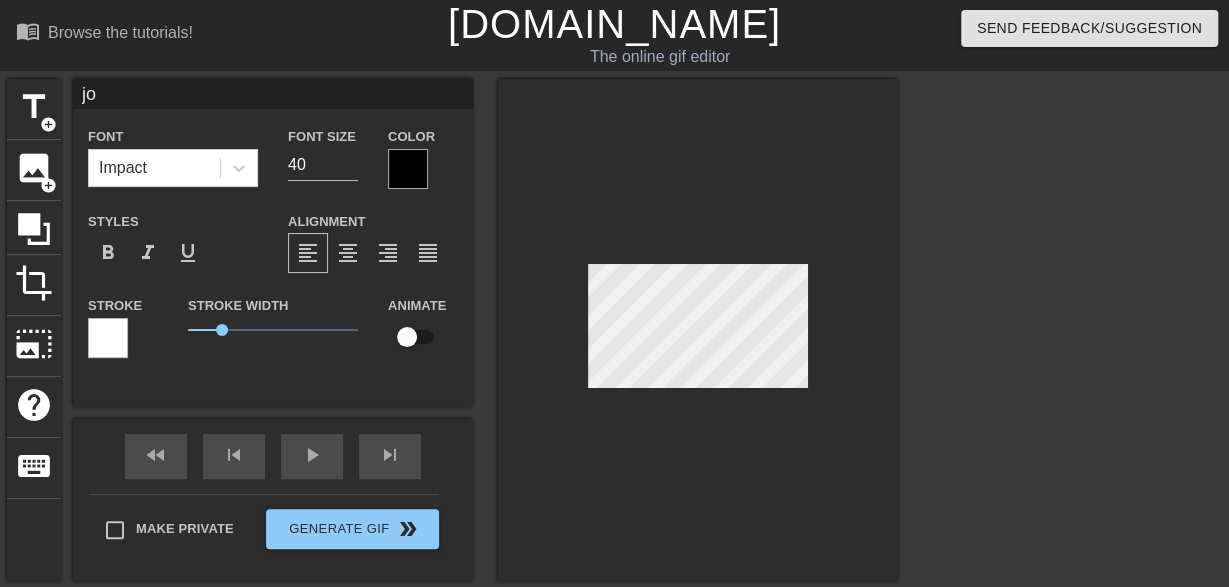 type on "jop" 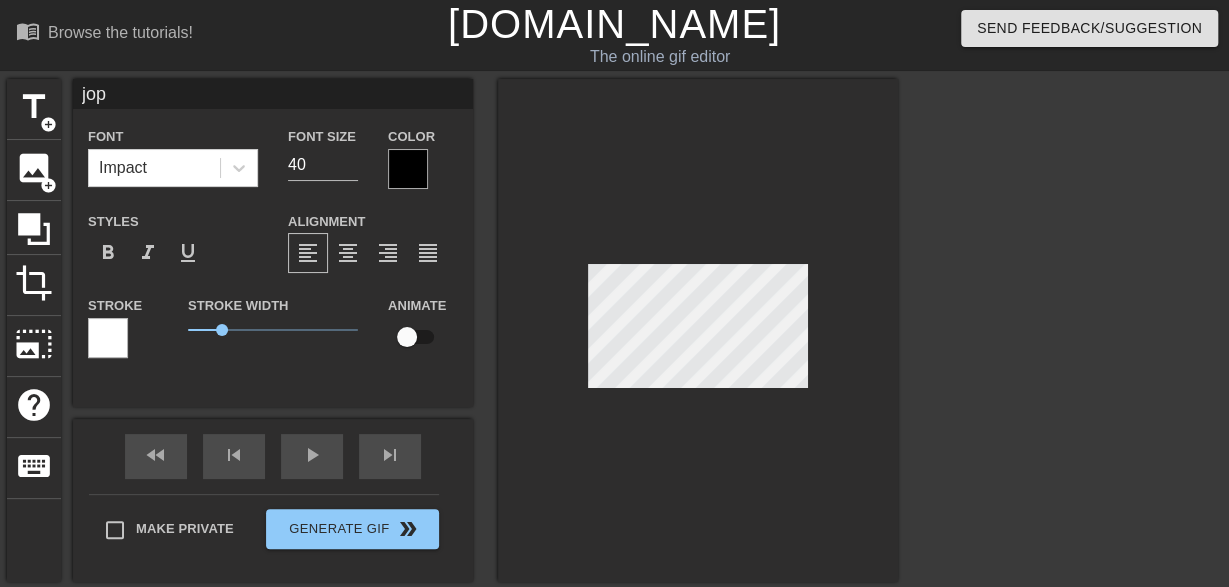 type on "jo" 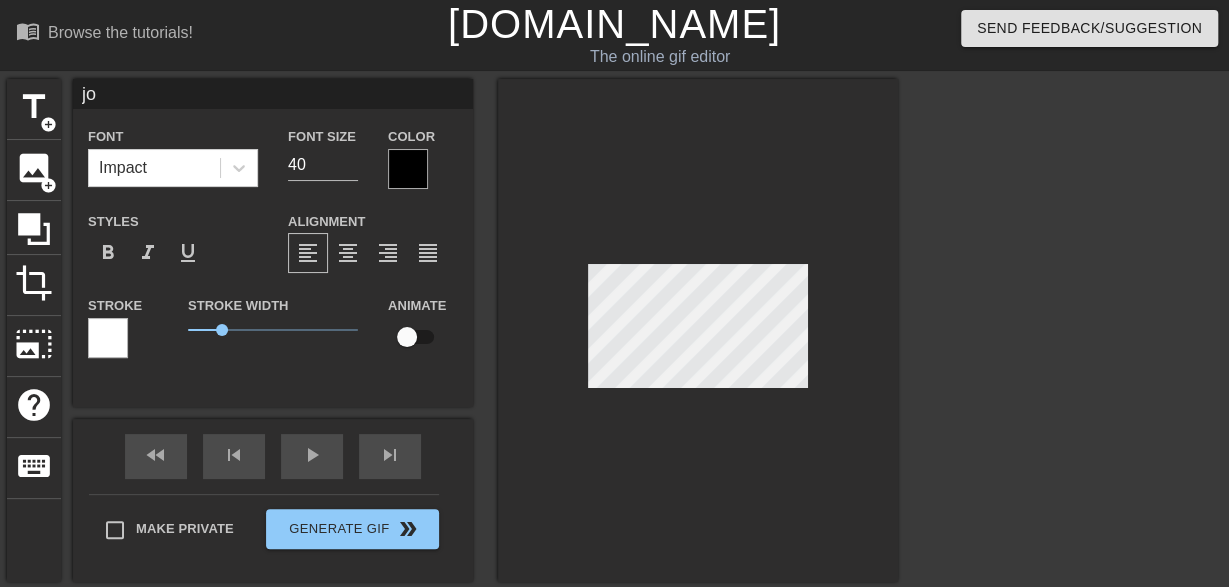 type on "j" 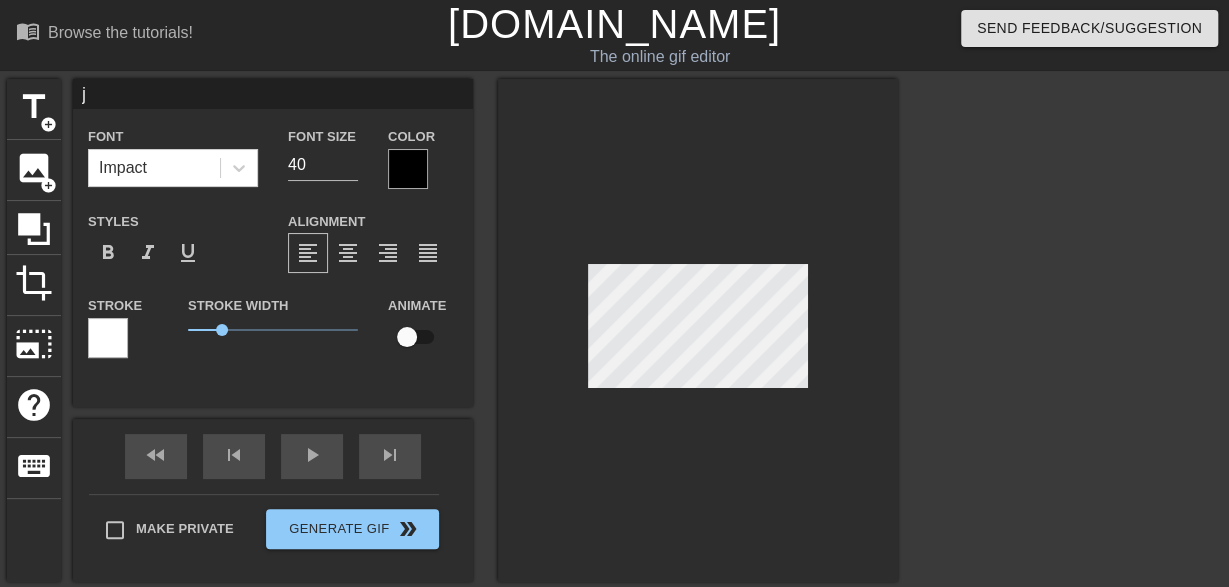type 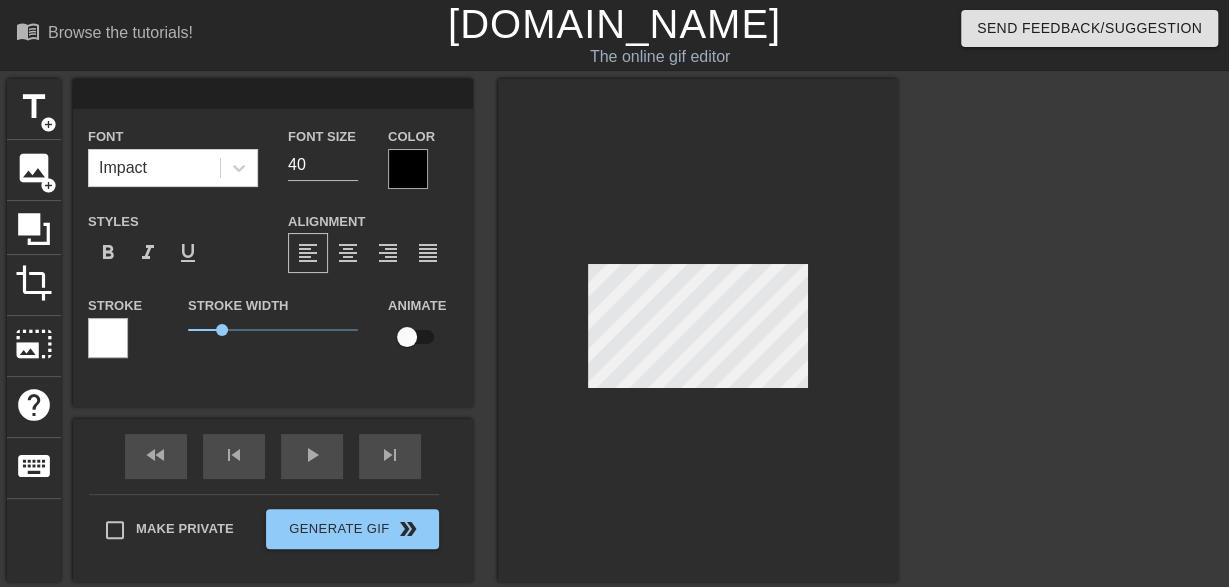 type on "h" 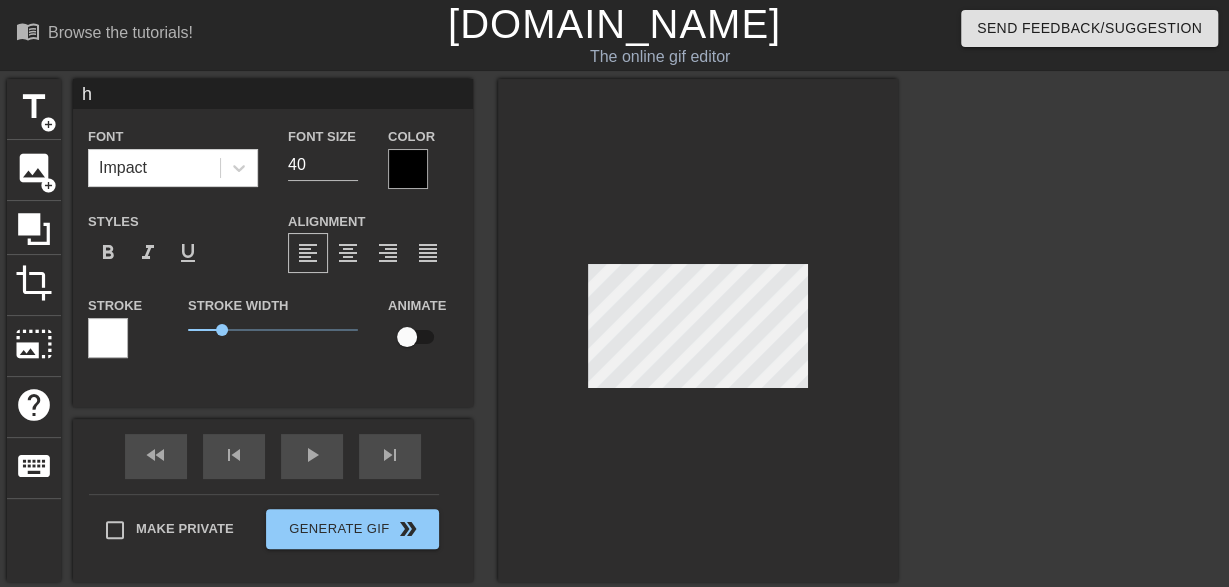 type on "ho" 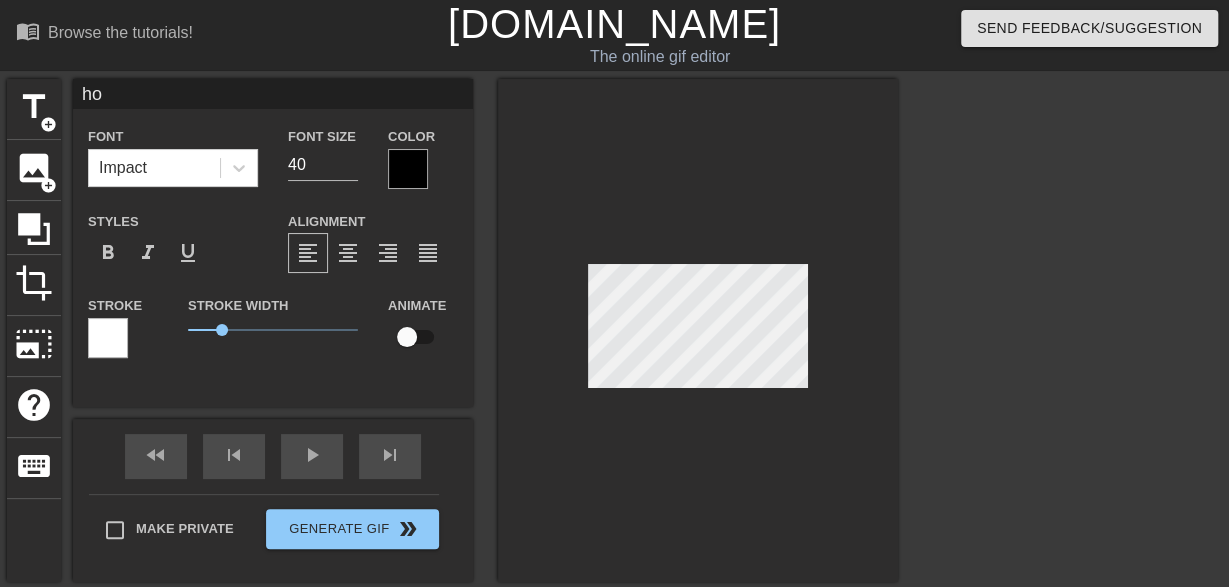 type on "hop" 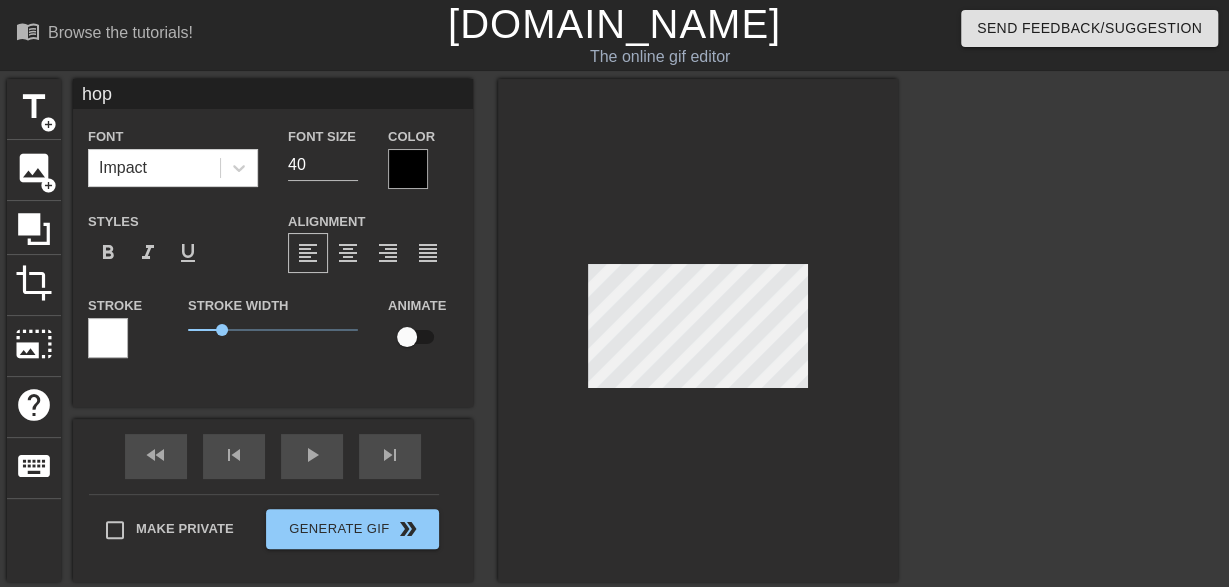 type on "hop" 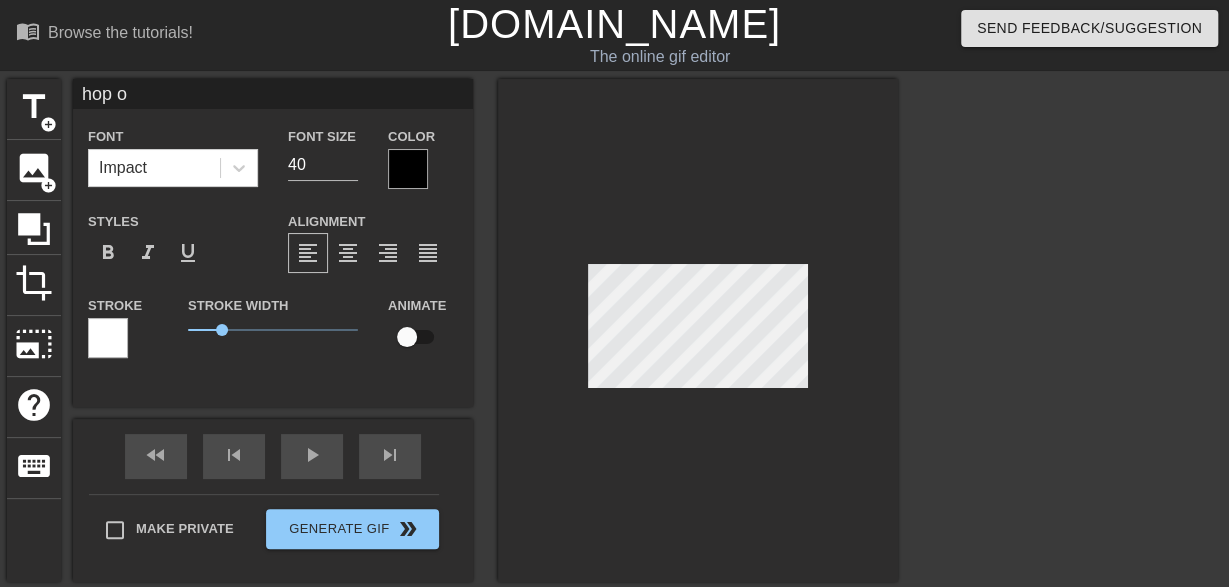 type on "hop on" 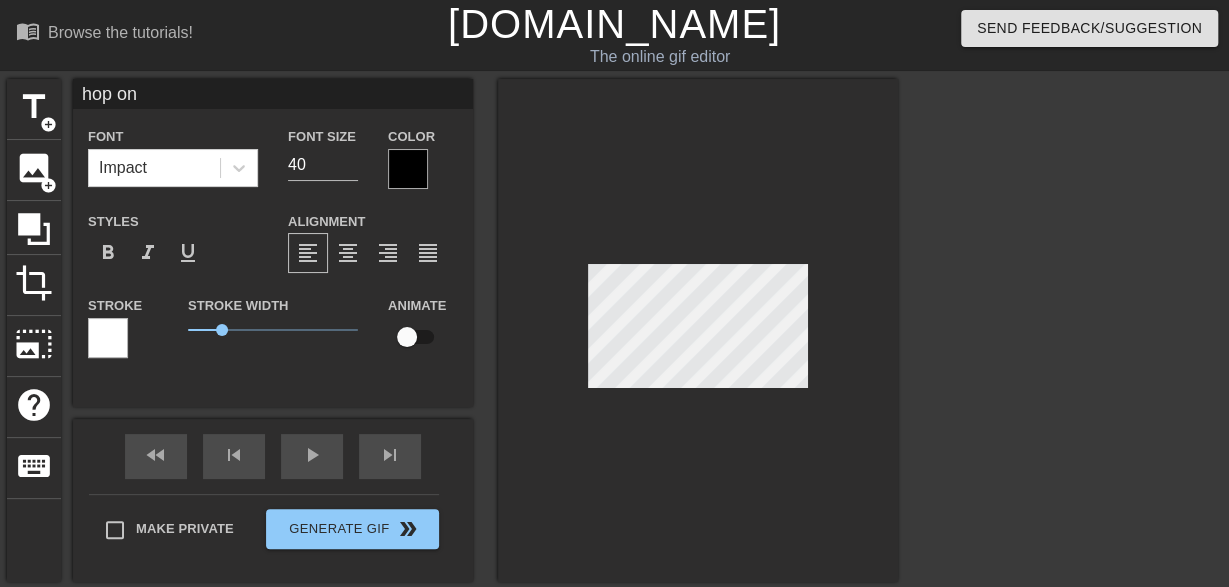 type on "hop on" 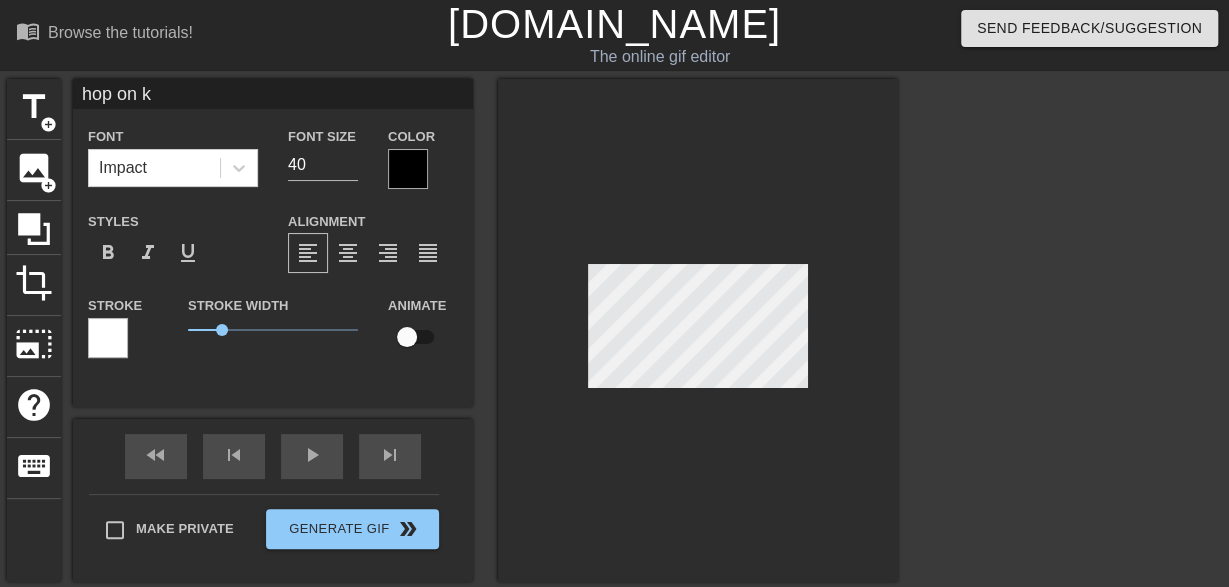 type on "hop on ka" 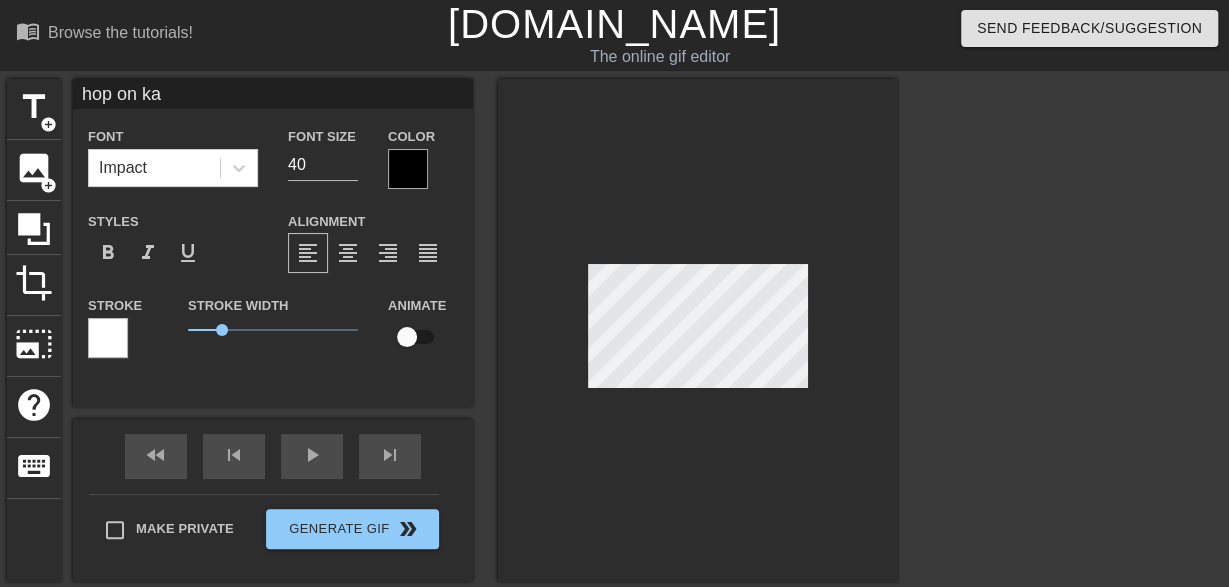 type on "hop on kam" 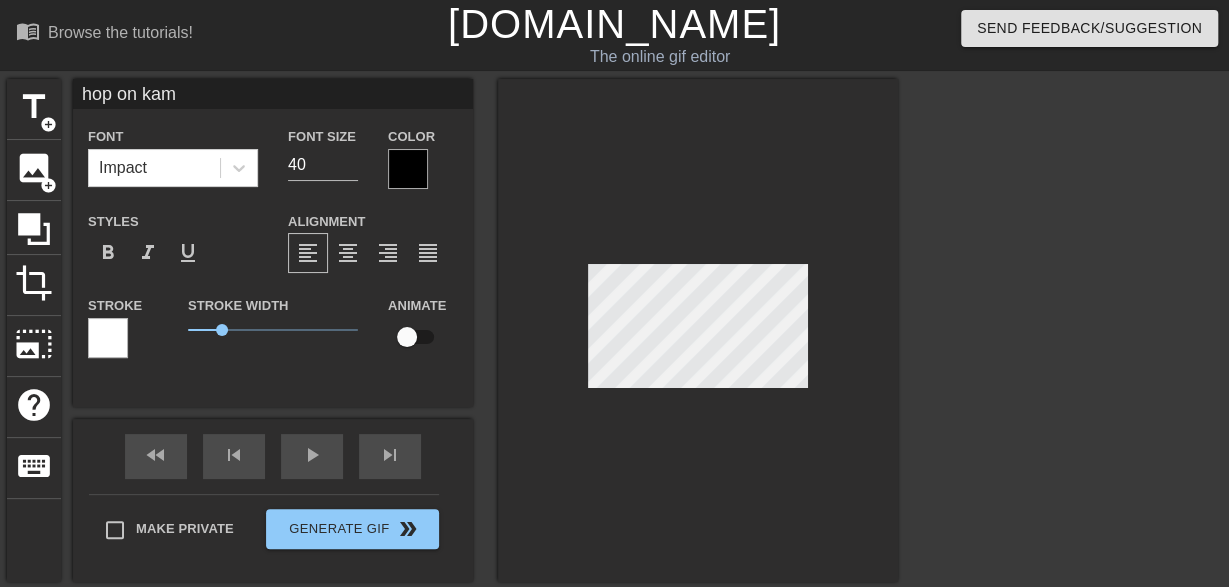 type on "hop on kame" 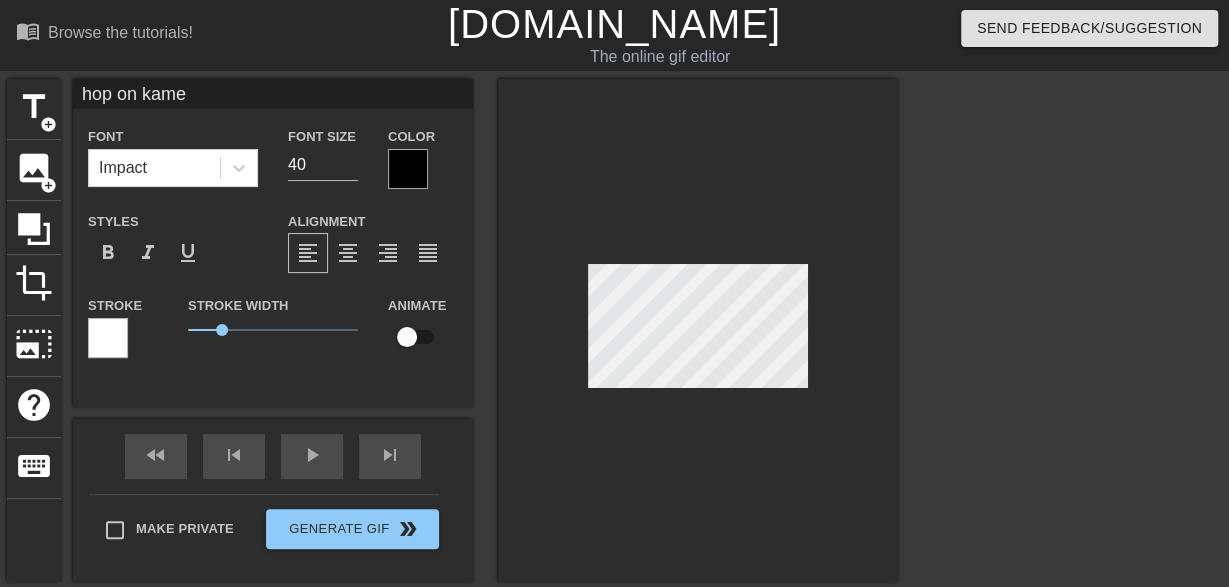 type on "hop on kamen" 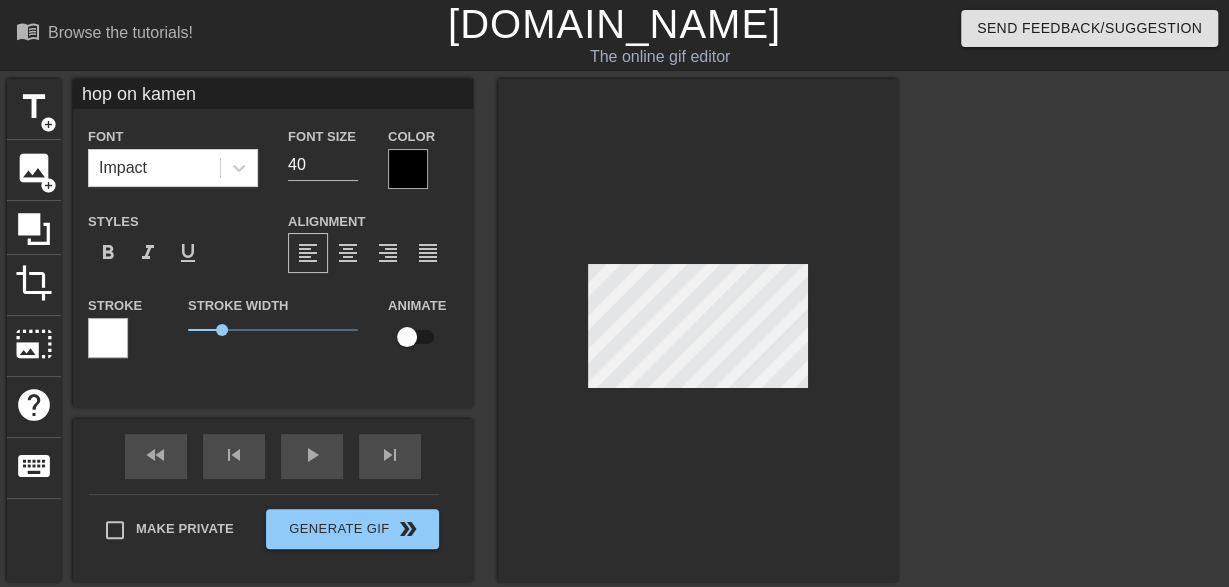 type on "hop on kamen" 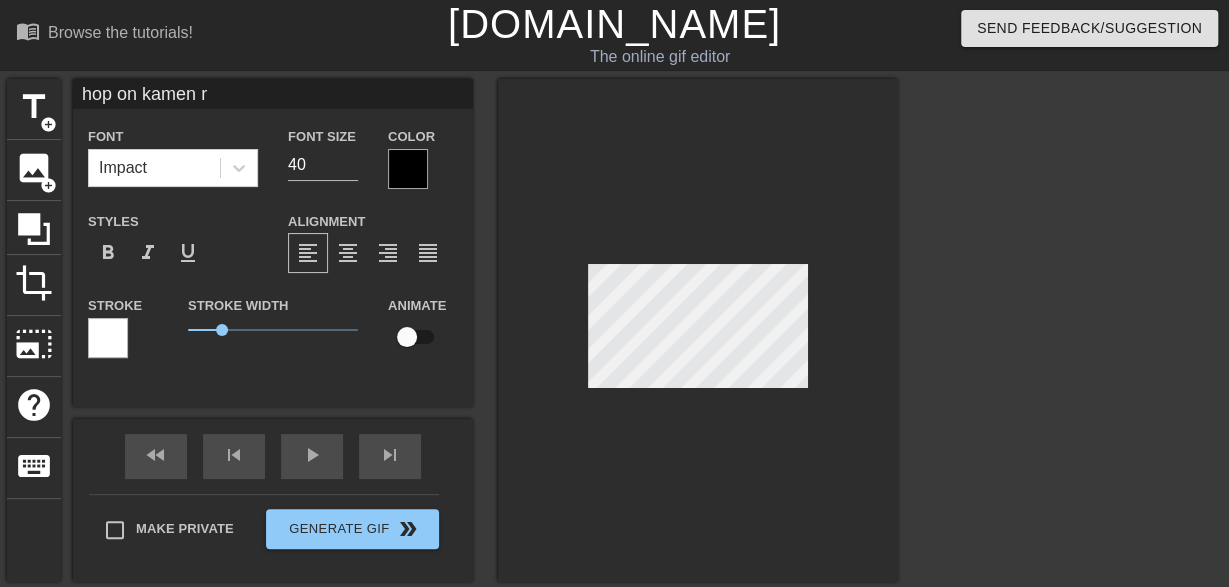 type on "hop on kamen ri" 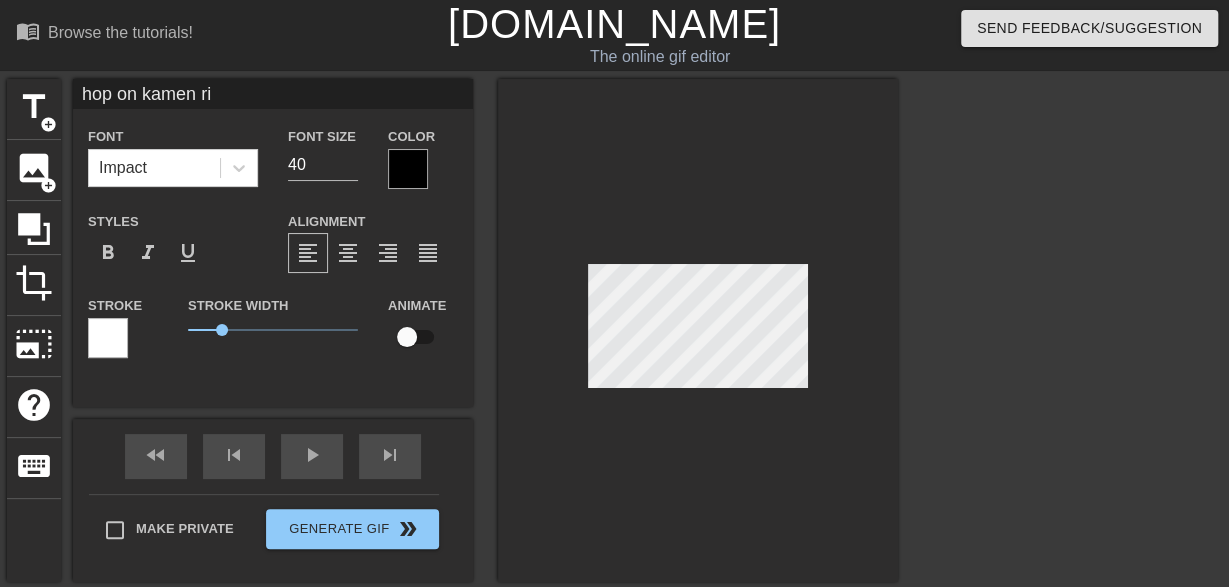 type on "hop on kamen rid" 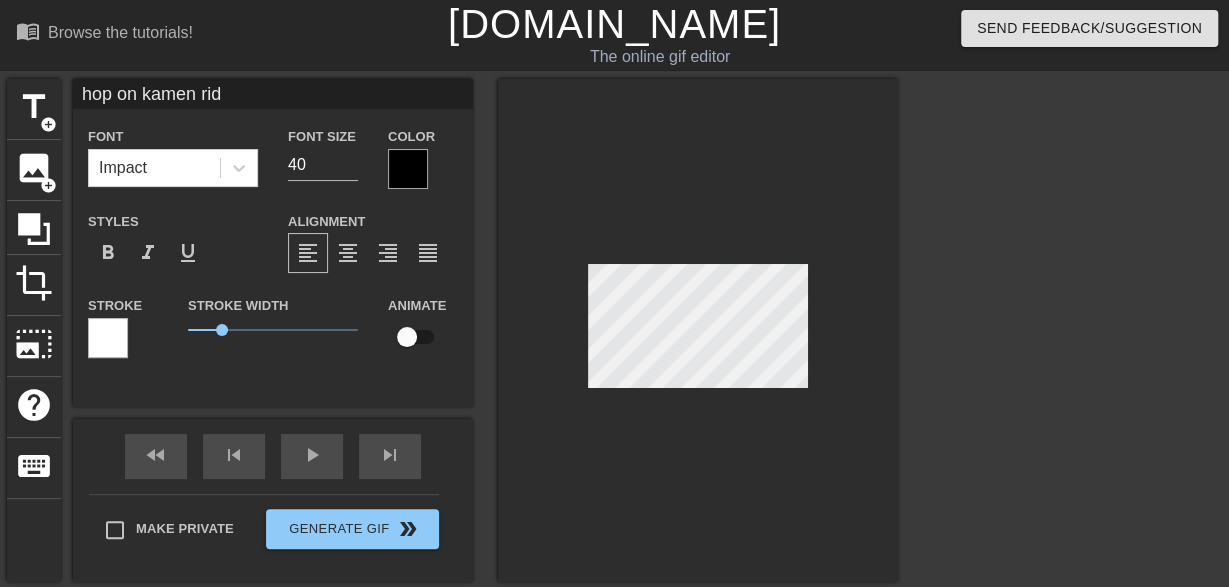 type on "hop on kamen ride" 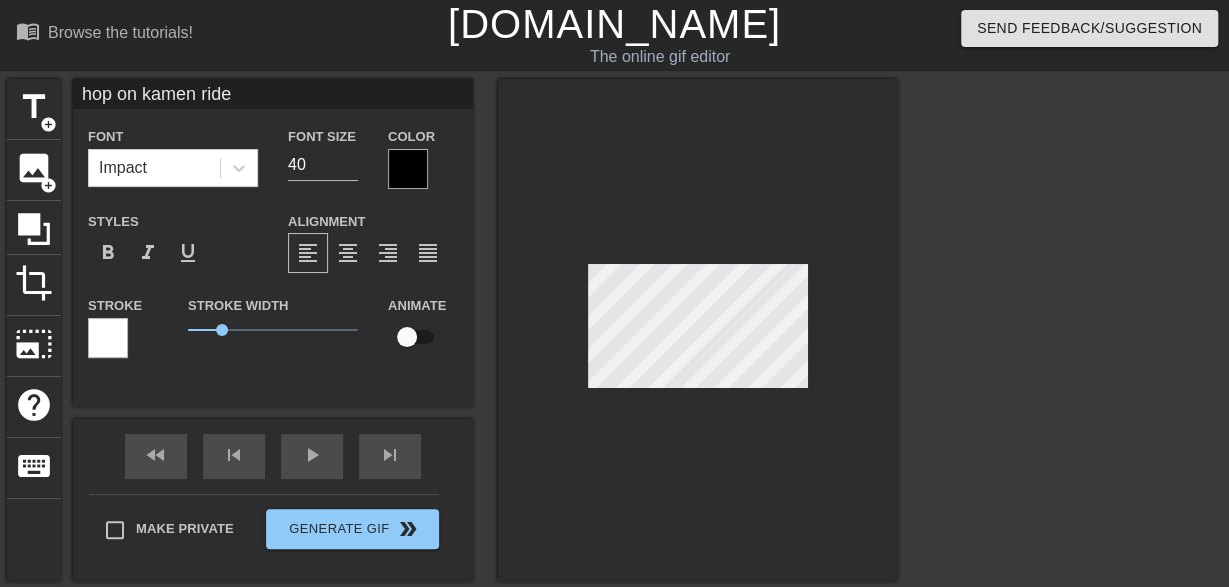 scroll, scrollTop: 0, scrollLeft: 7, axis: horizontal 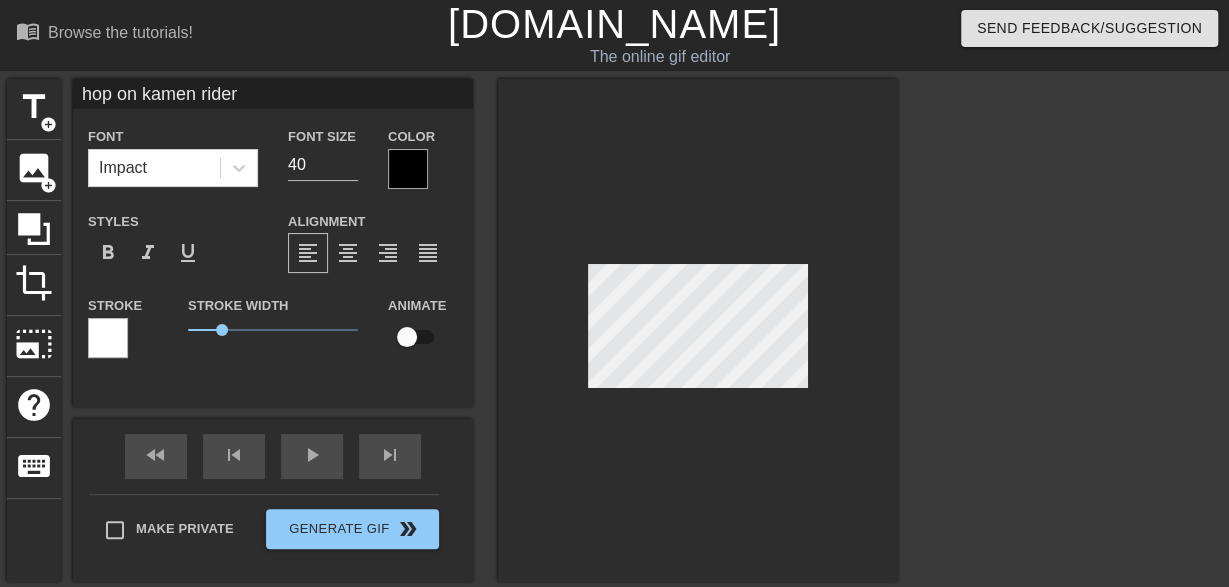 type on "hop on kamen rider" 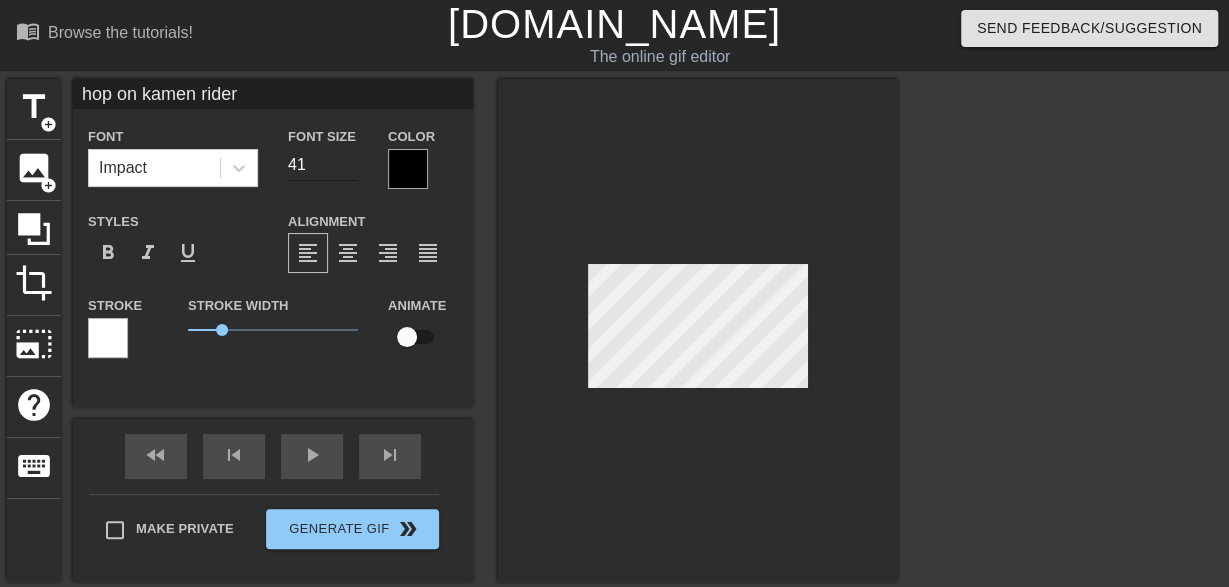 click on "41" at bounding box center [323, 165] 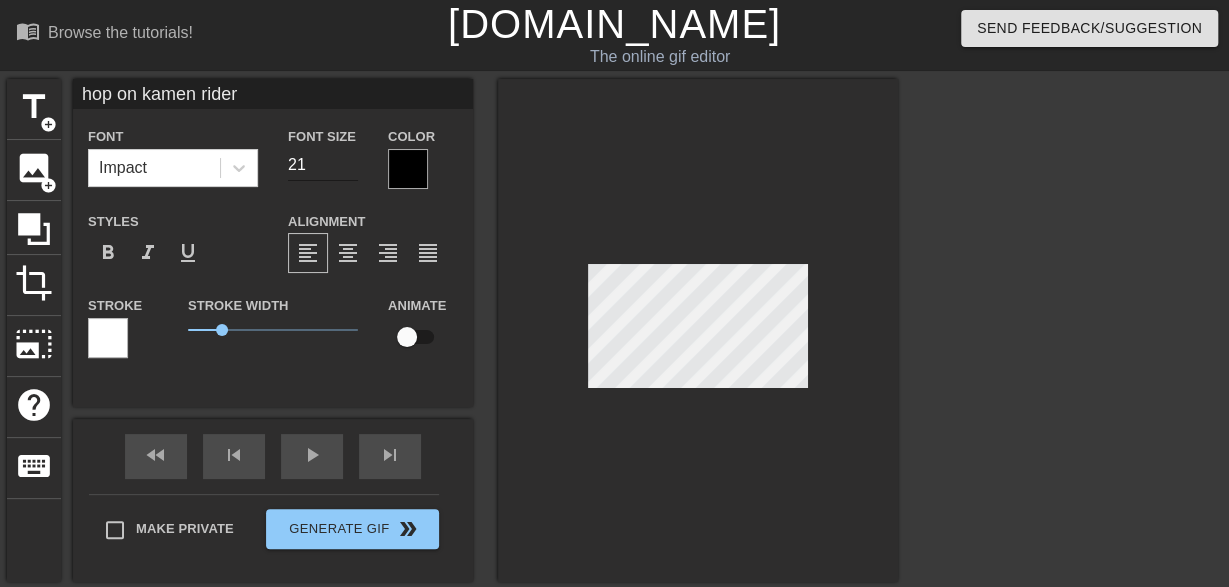 type on "21" 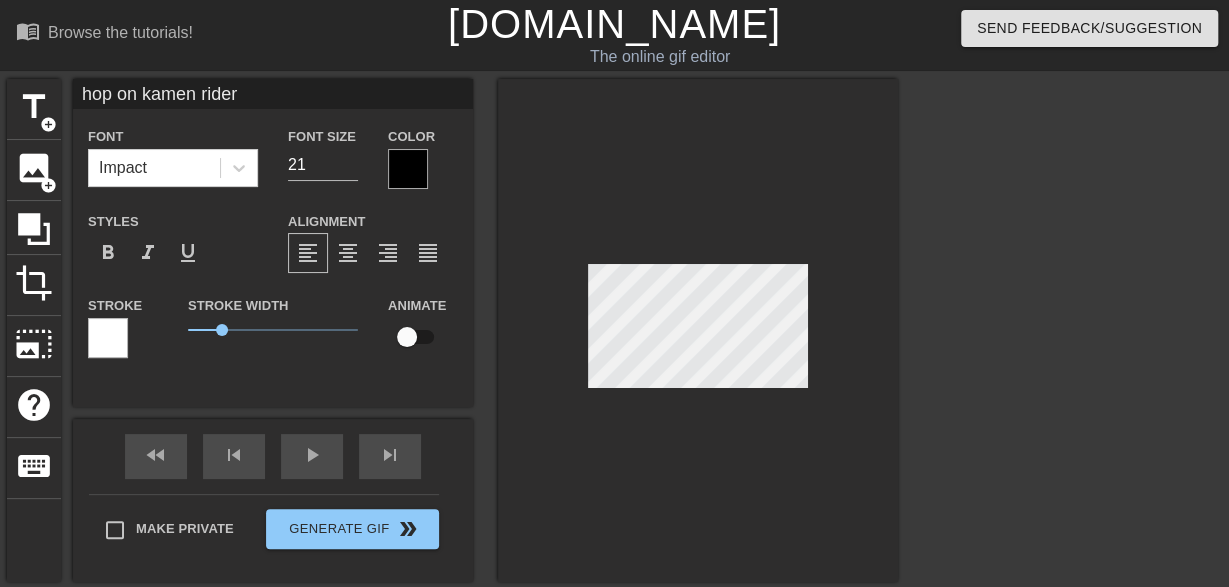click at bounding box center (408, 169) 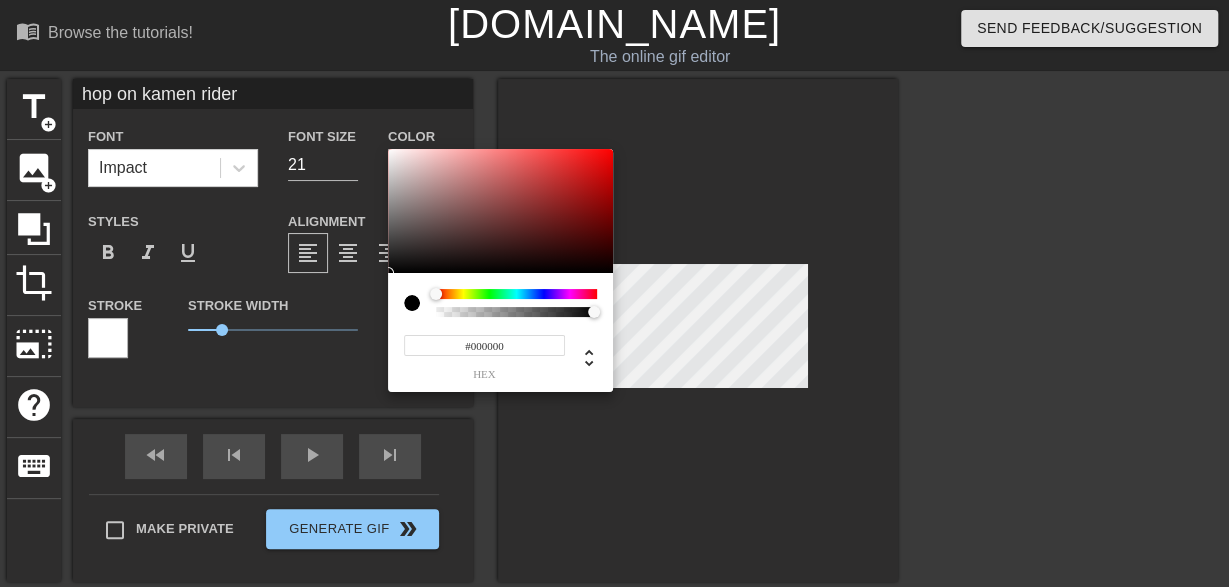 type on "0" 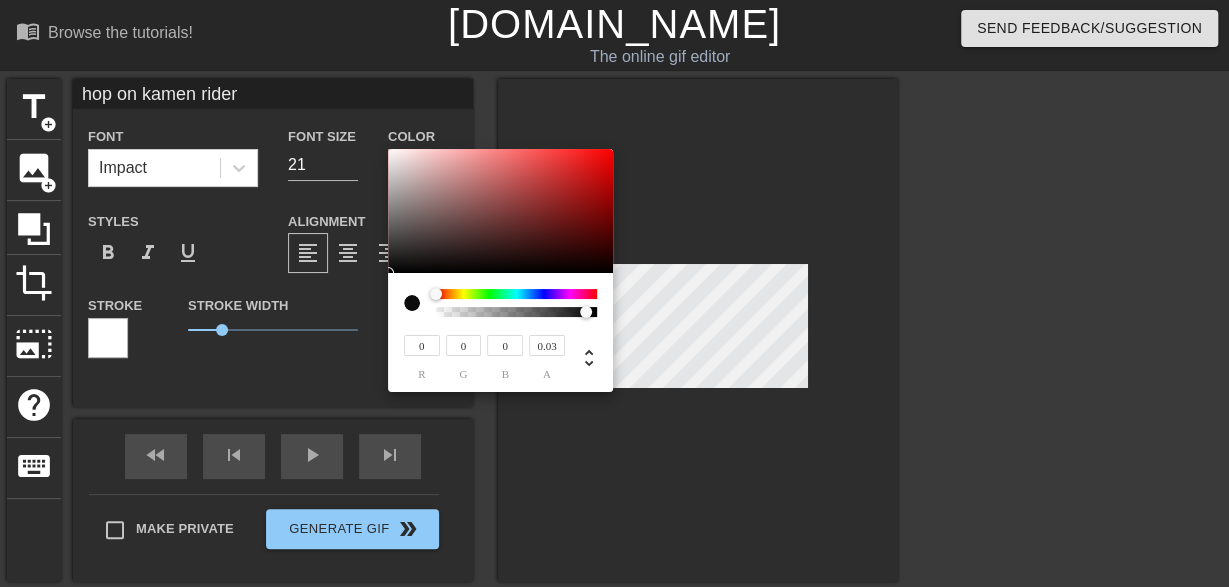 type on "0" 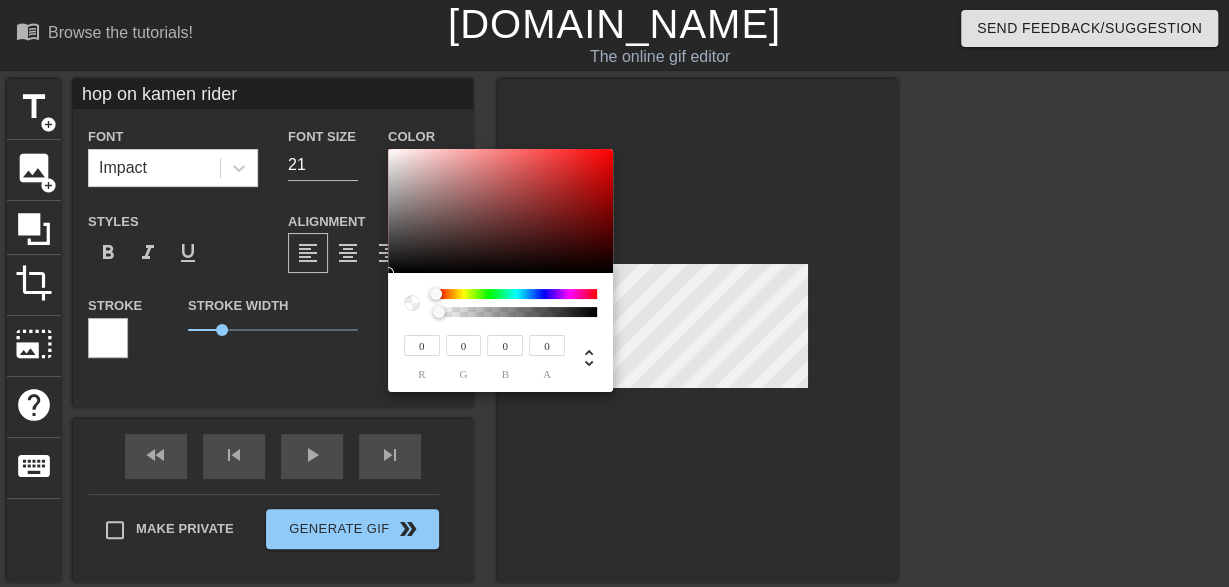 drag, startPoint x: 587, startPoint y: 309, endPoint x: 342, endPoint y: 299, distance: 245.204 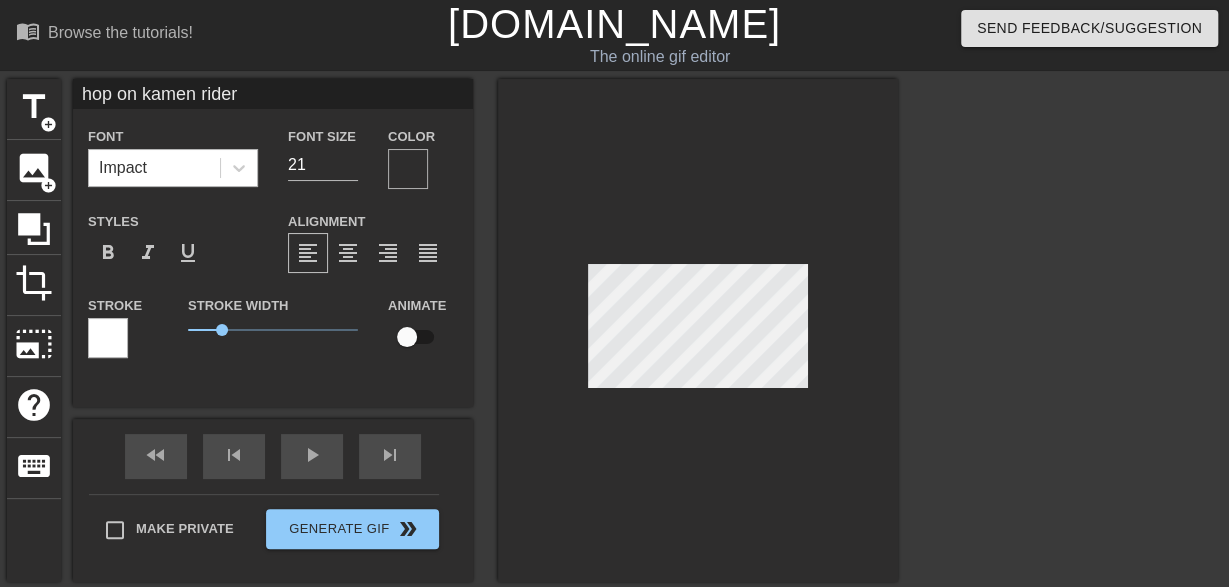 click on "Impact" at bounding box center (154, 168) 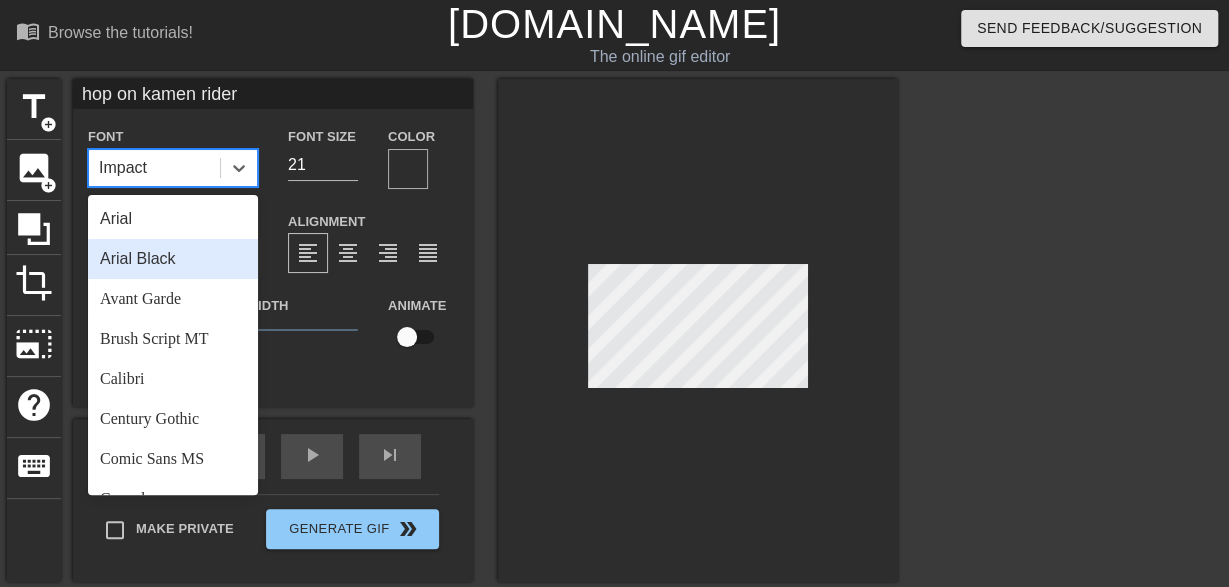 click on "Arial Black" at bounding box center (173, 259) 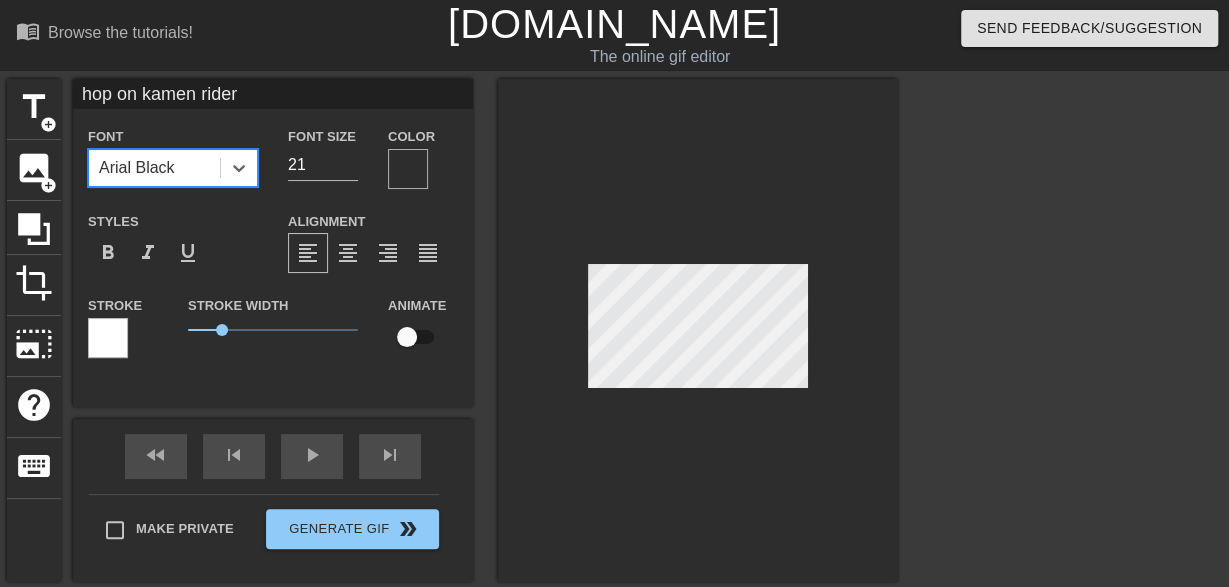 click on "Arial Black" at bounding box center (137, 168) 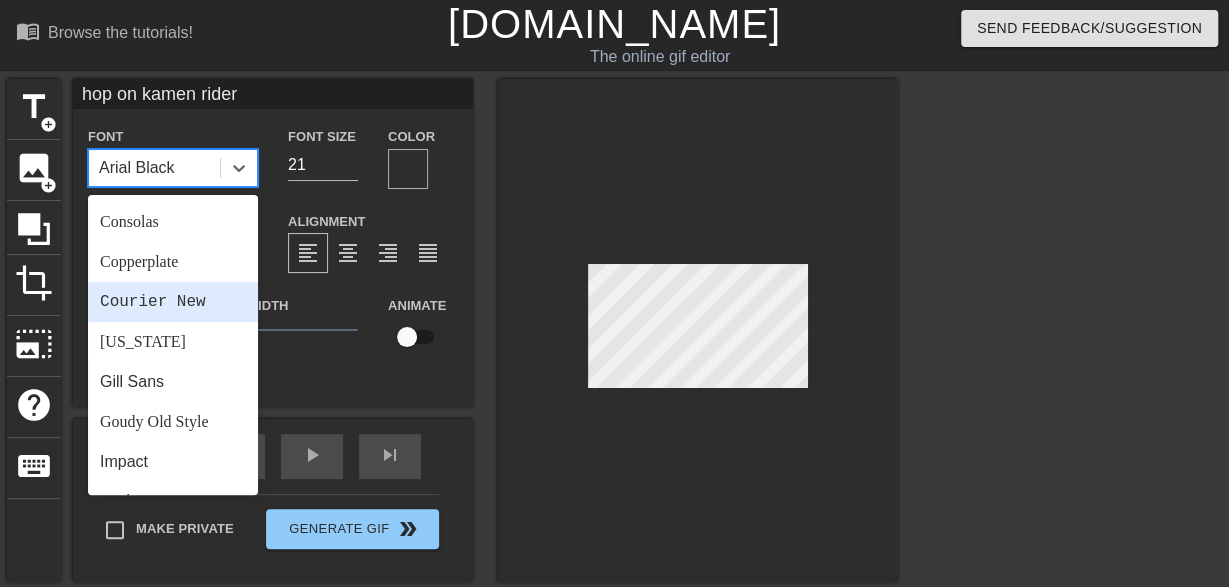 scroll, scrollTop: 512, scrollLeft: 0, axis: vertical 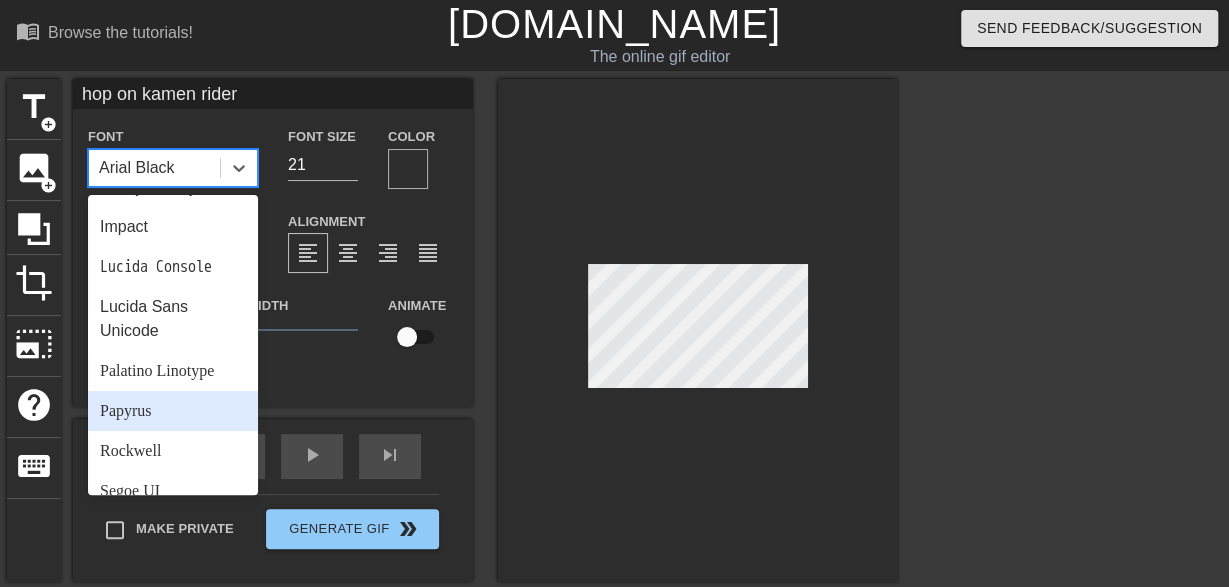 click on "Papyrus" at bounding box center (173, 411) 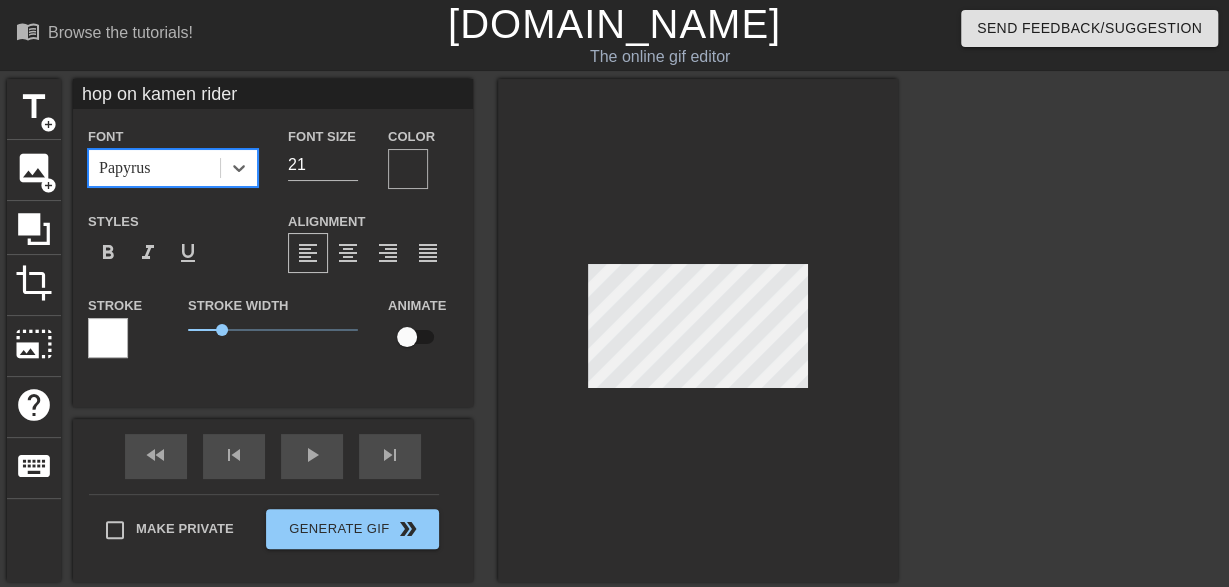 click on "Papyrus" at bounding box center [154, 168] 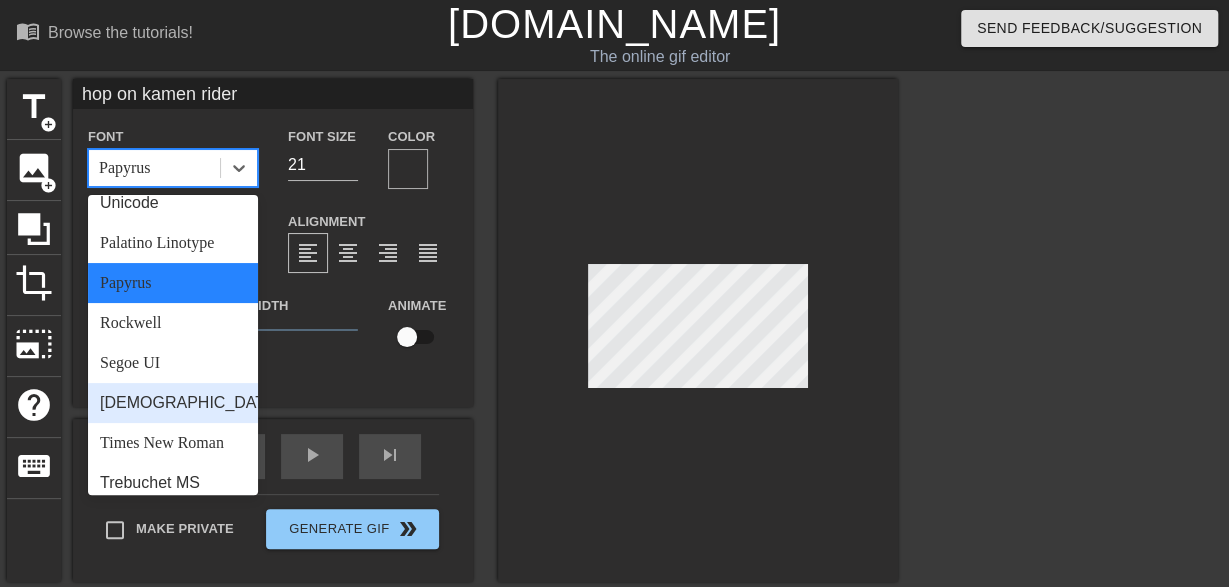 scroll, scrollTop: 692, scrollLeft: 0, axis: vertical 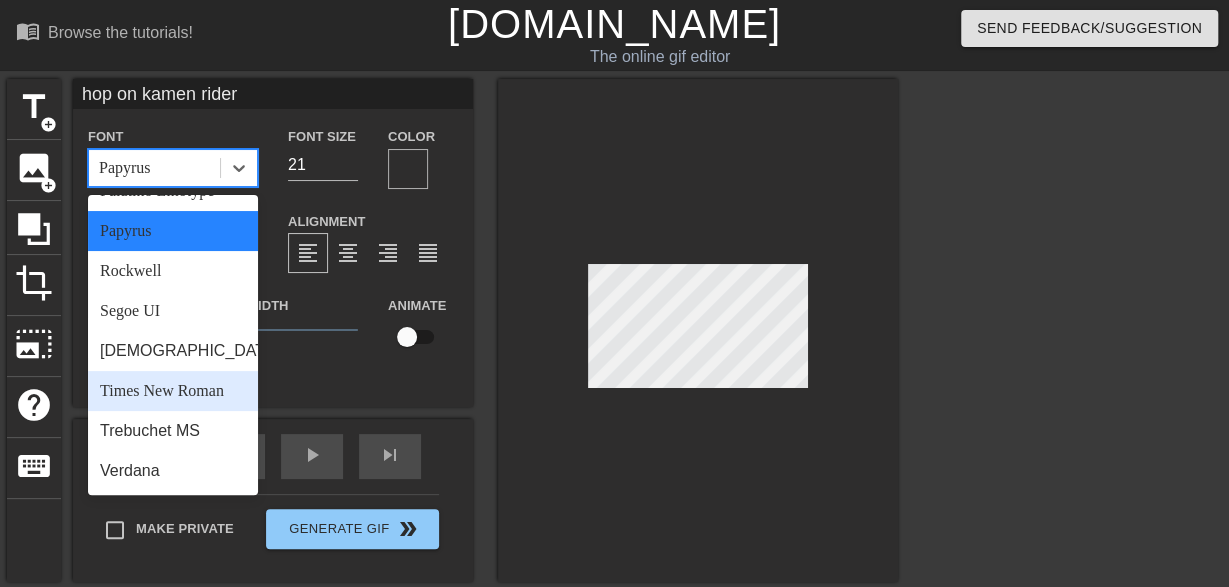 click on "Times New Roman" at bounding box center [173, 391] 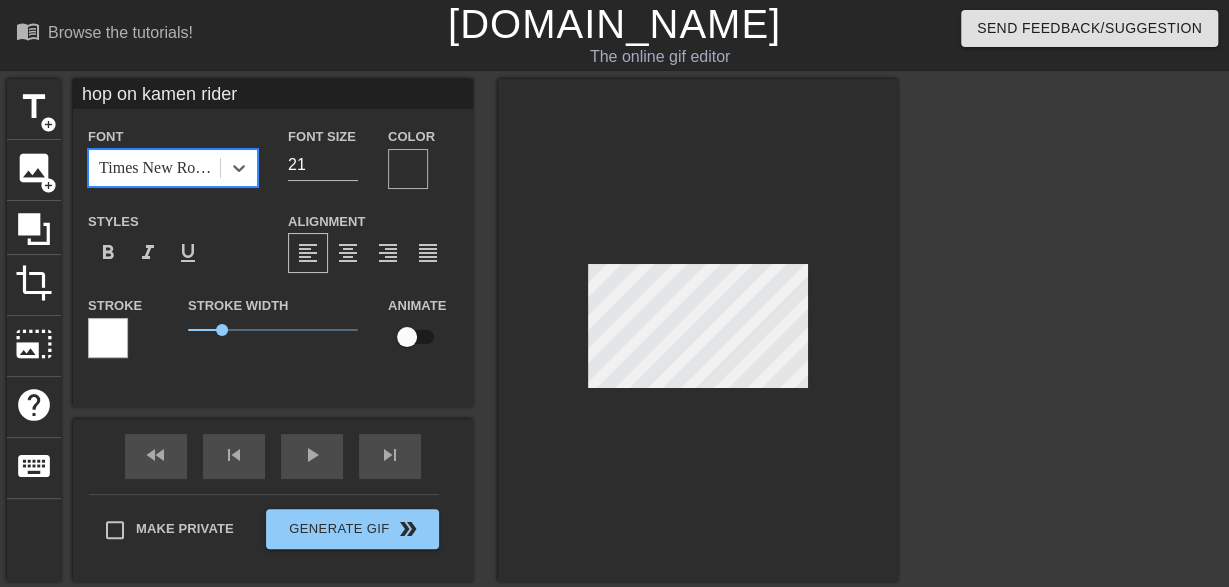 click on "Times New Roman" at bounding box center (160, 168) 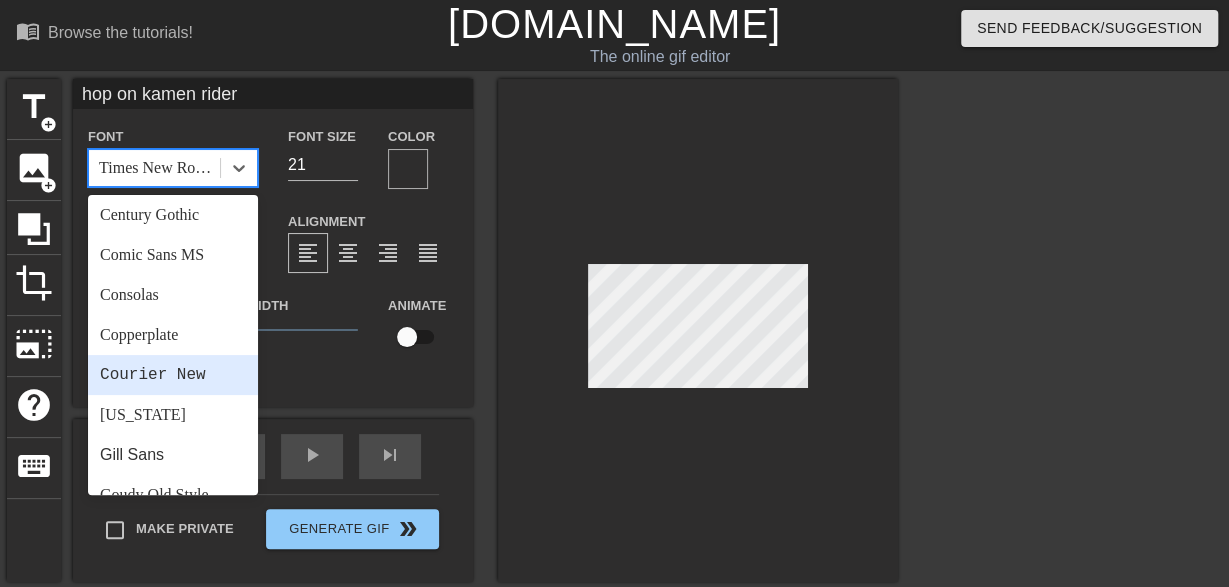 scroll, scrollTop: 256, scrollLeft: 0, axis: vertical 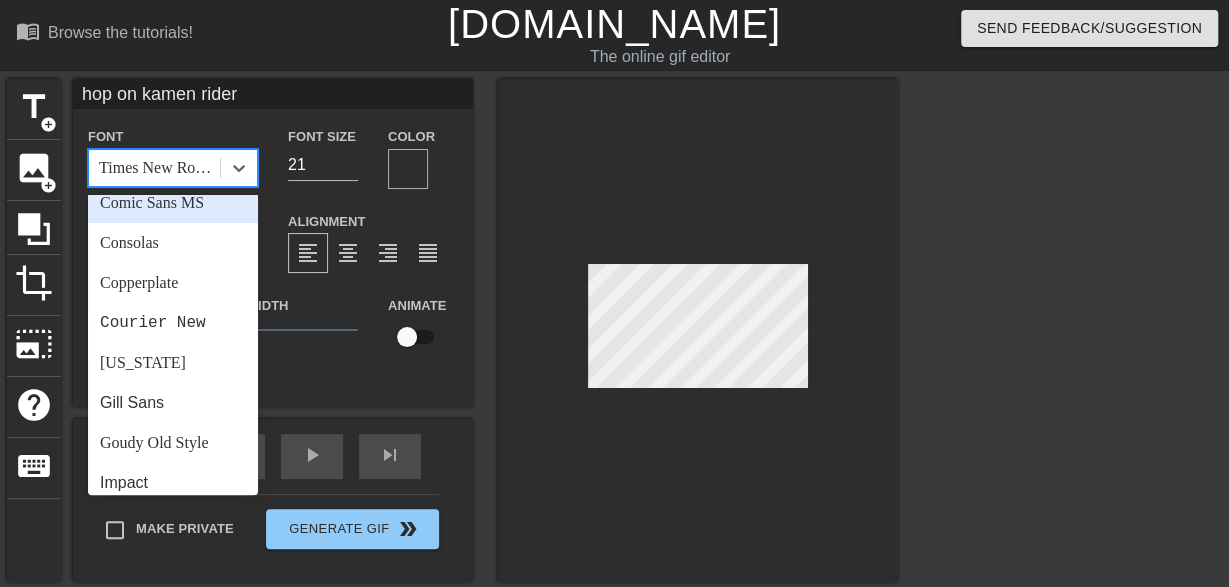 click on "Comic Sans MS" at bounding box center (173, 203) 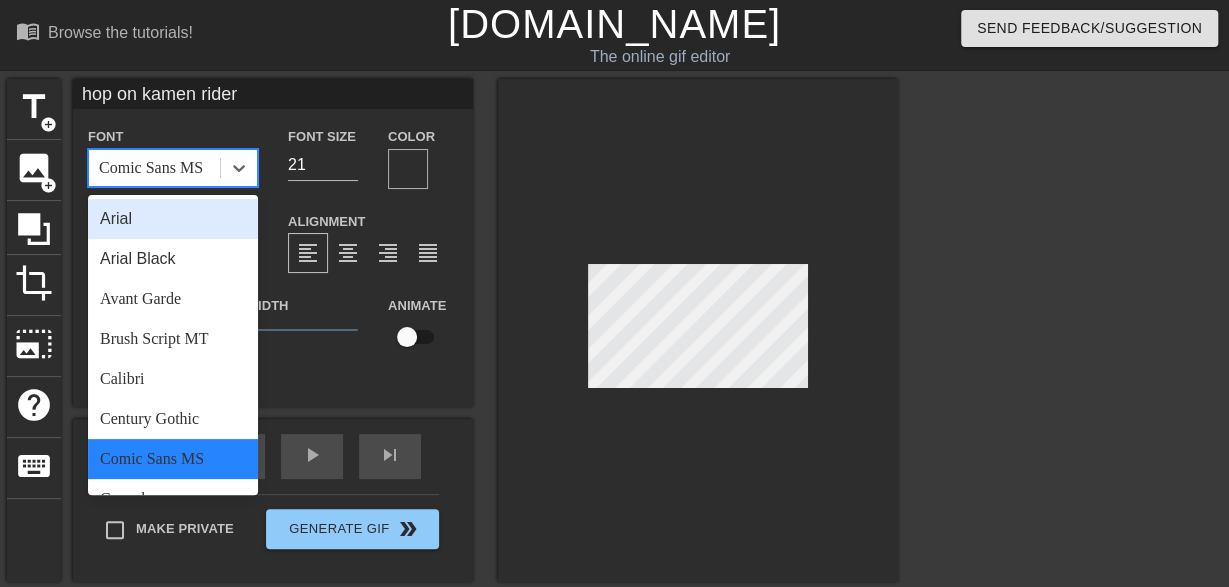 click on "Comic Sans MS" at bounding box center [151, 168] 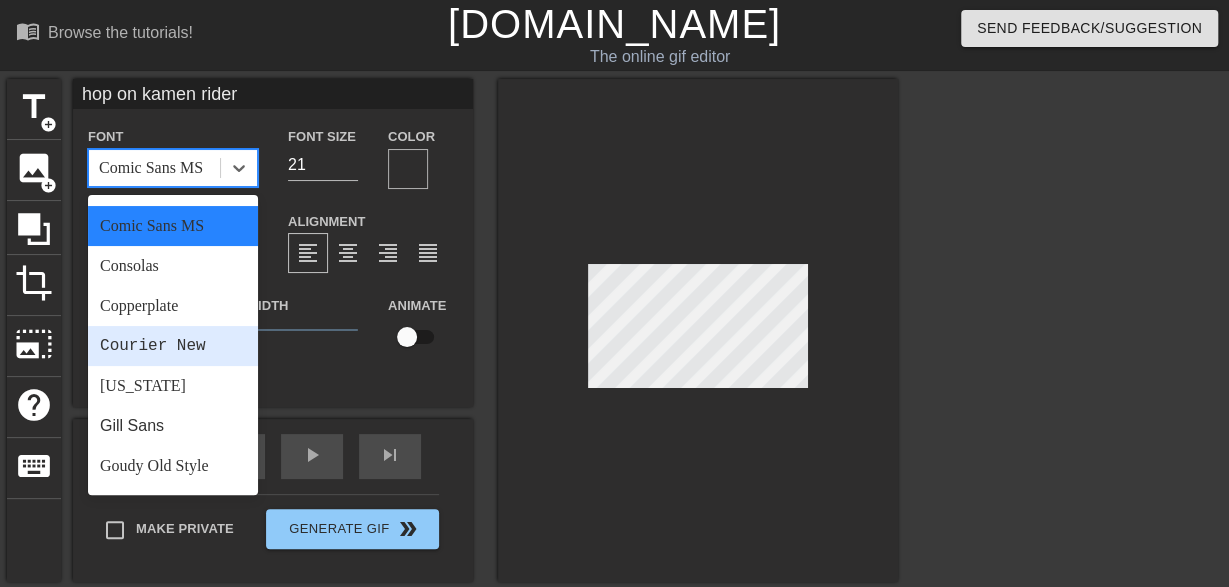 scroll, scrollTop: 0, scrollLeft: 0, axis: both 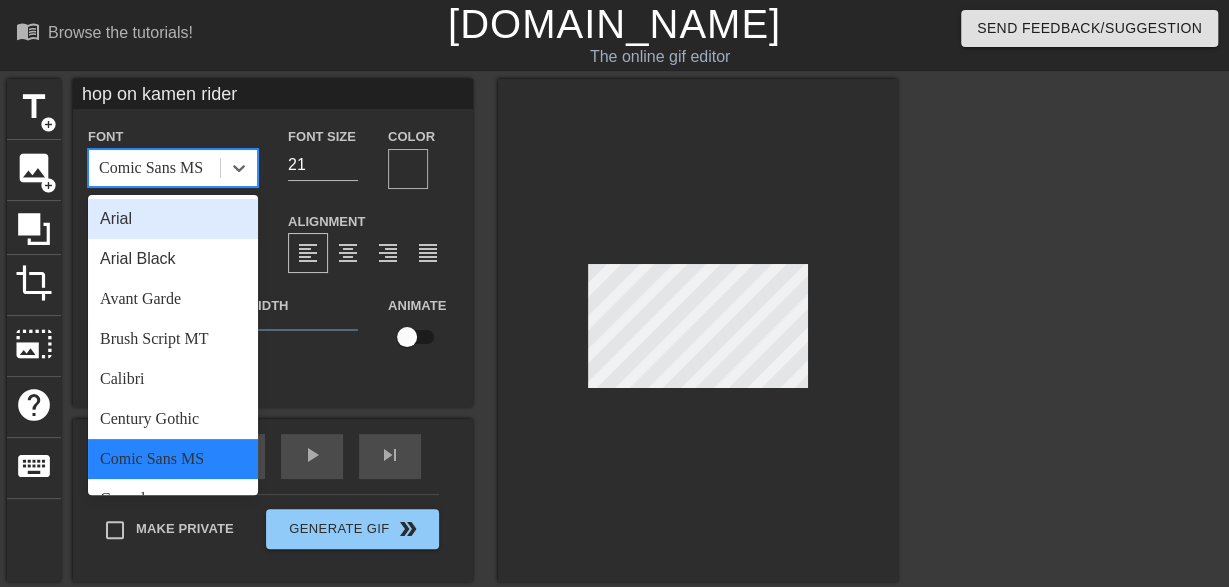 click on "Arial" at bounding box center [173, 219] 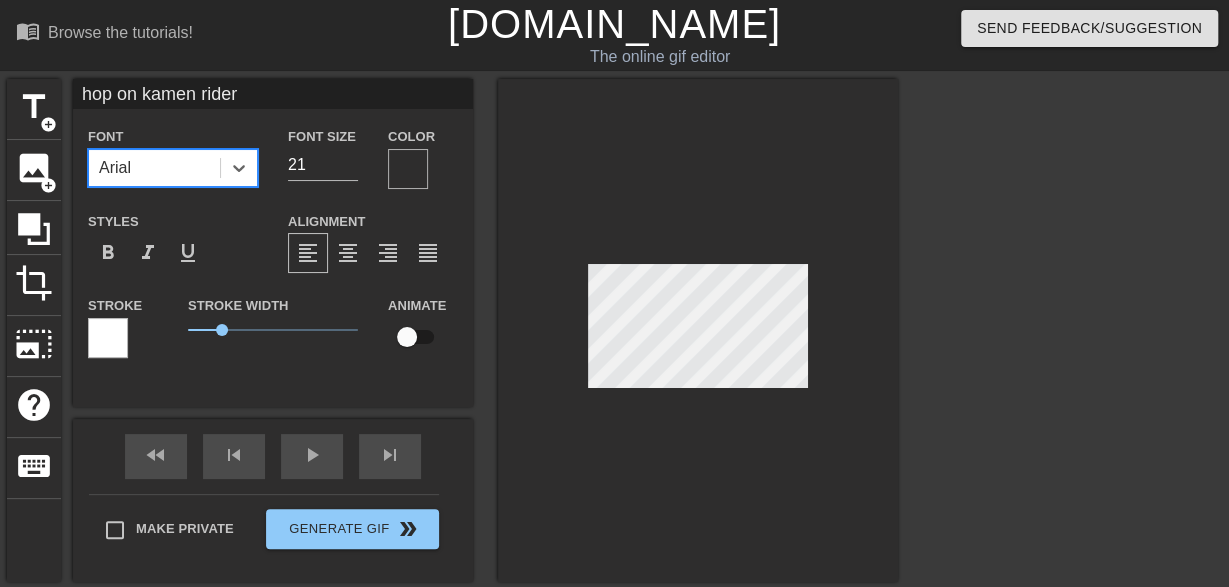 click at bounding box center (698, 330) 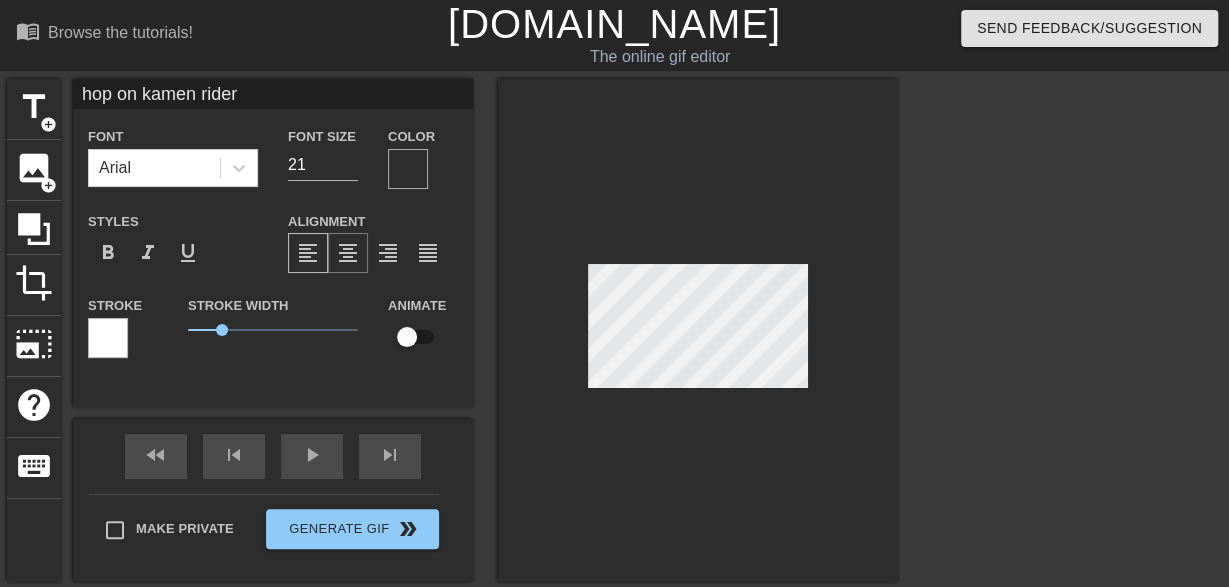 click on "format_align_center" at bounding box center (348, 253) 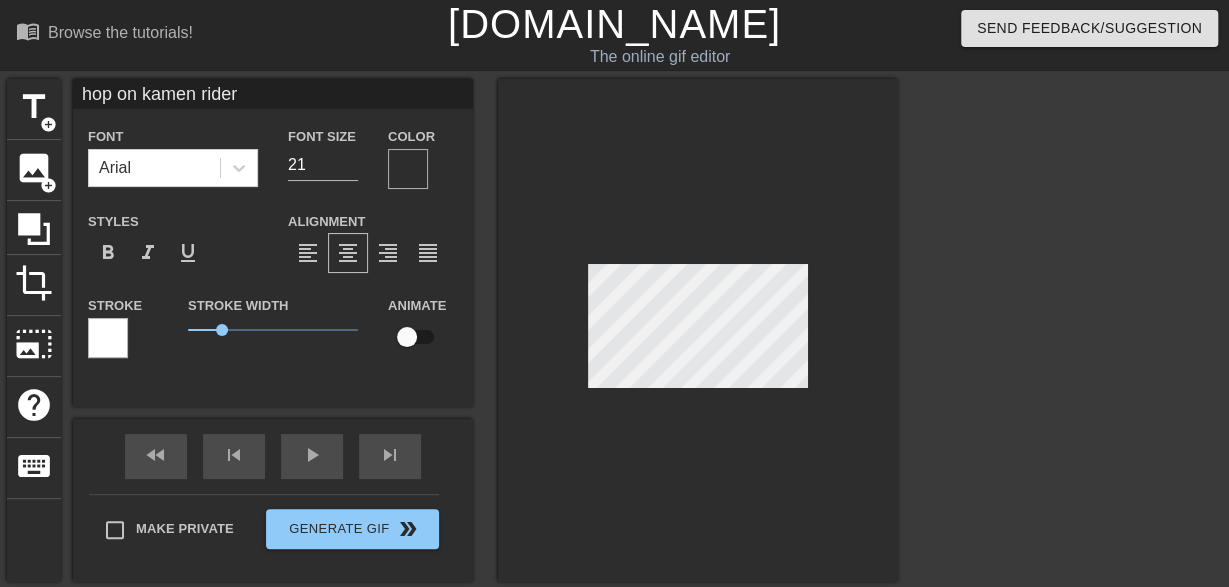 click at bounding box center (698, 330) 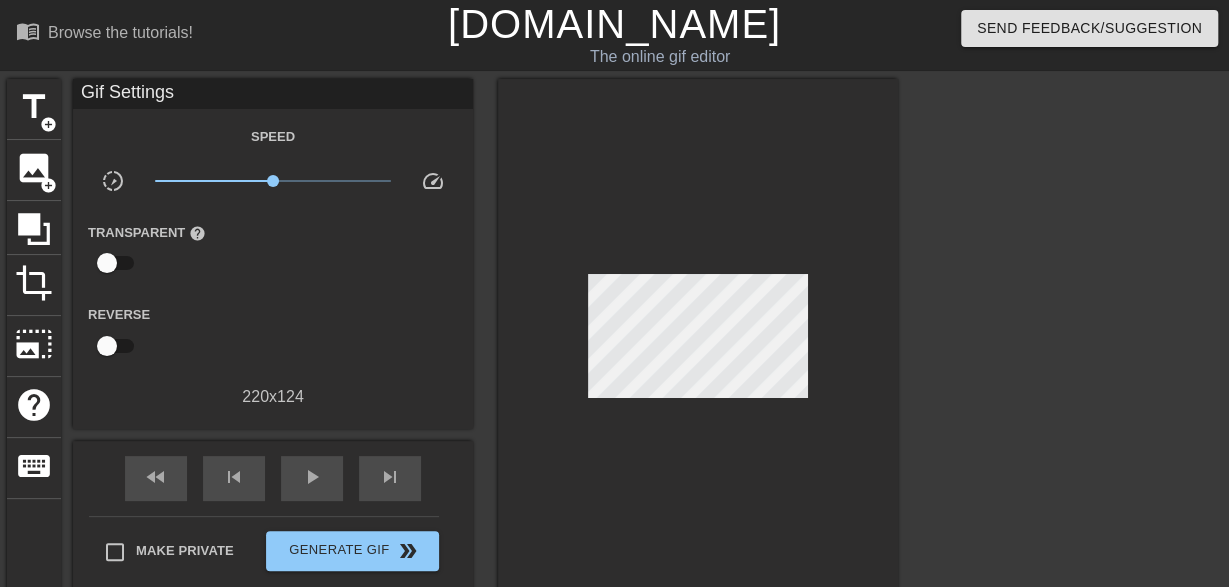 click at bounding box center [698, 341] 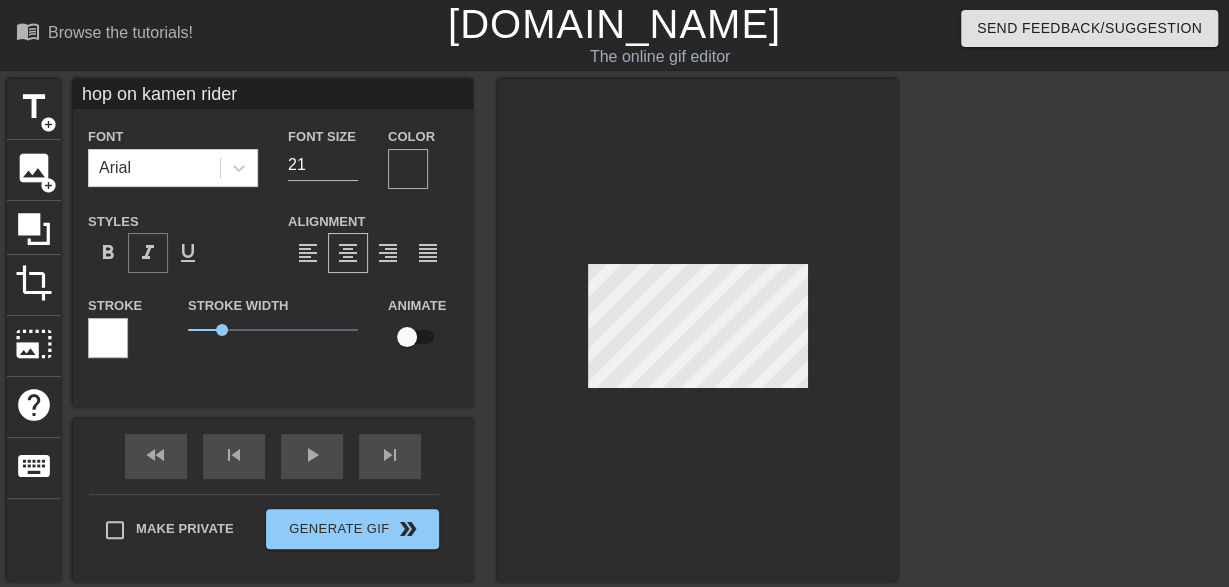 click on "format_italic" at bounding box center [148, 253] 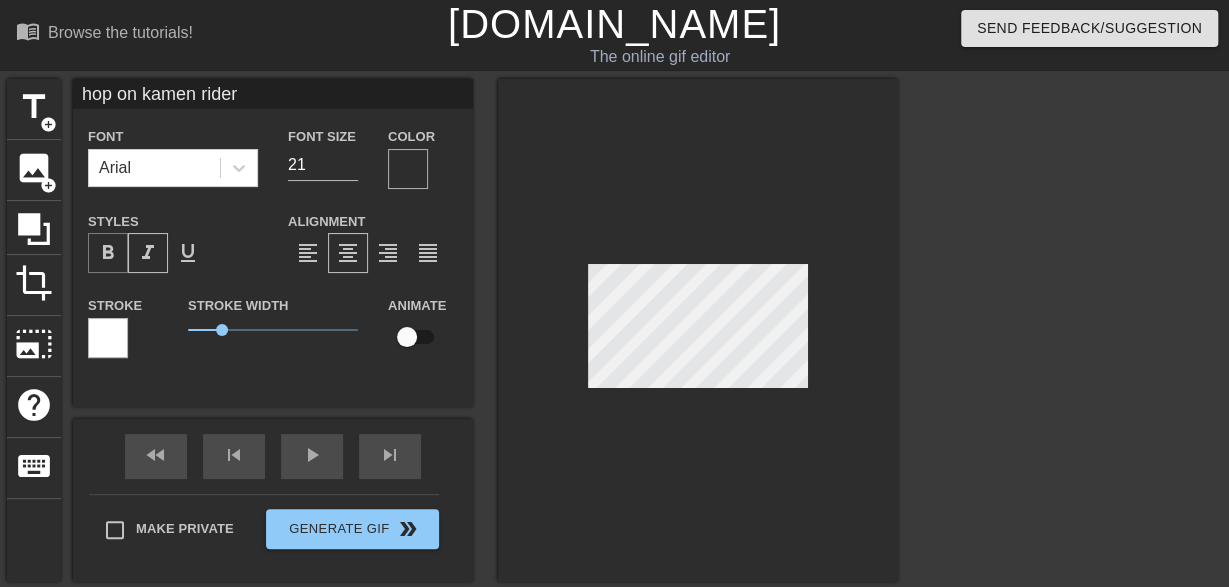 click on "format_bold" at bounding box center (108, 253) 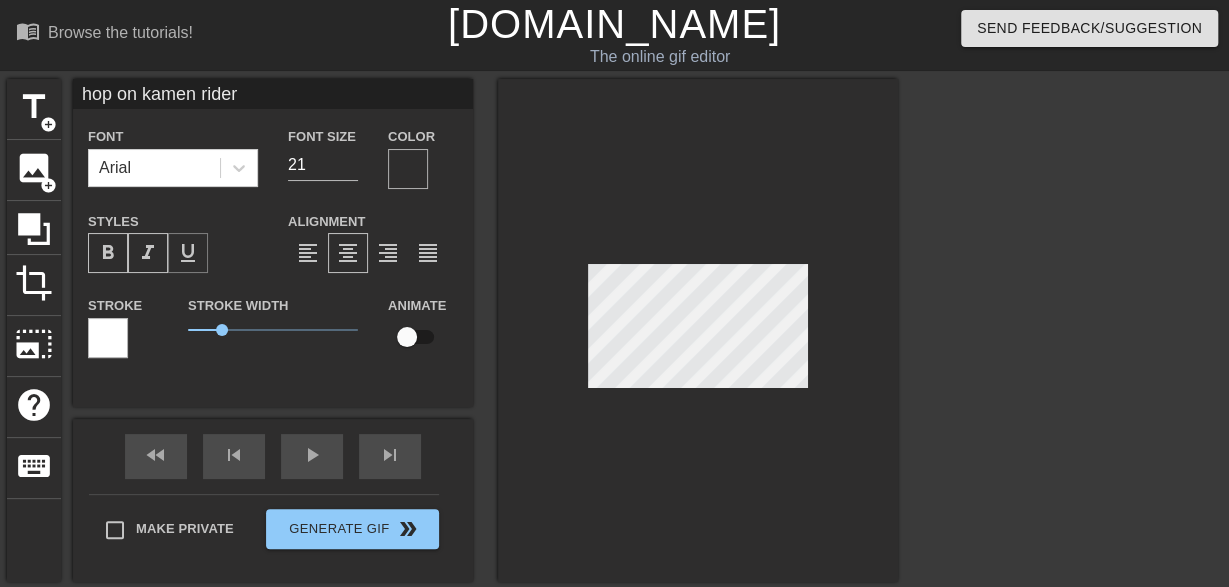 click on "format_underline" at bounding box center (188, 253) 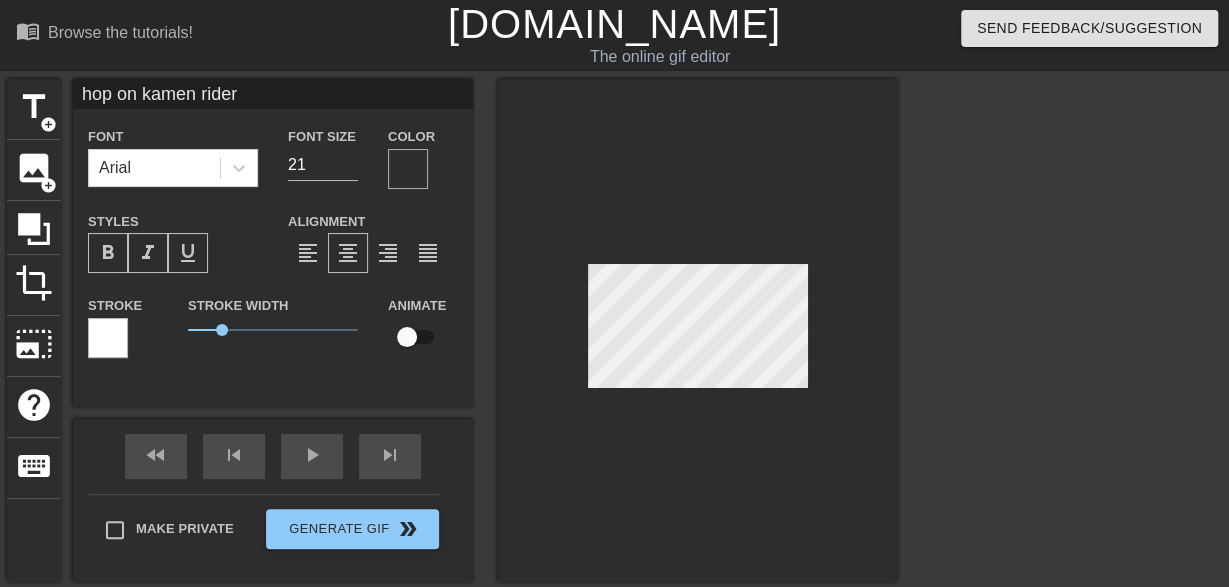 click on "format_underline" at bounding box center [188, 253] 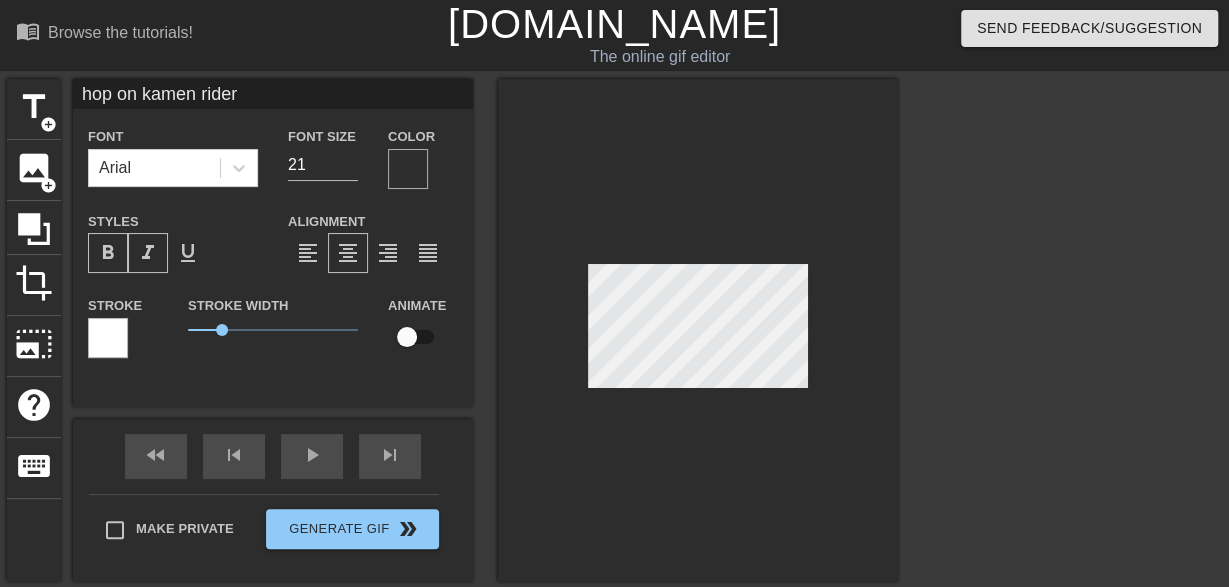 click on "format_italic" at bounding box center (148, 253) 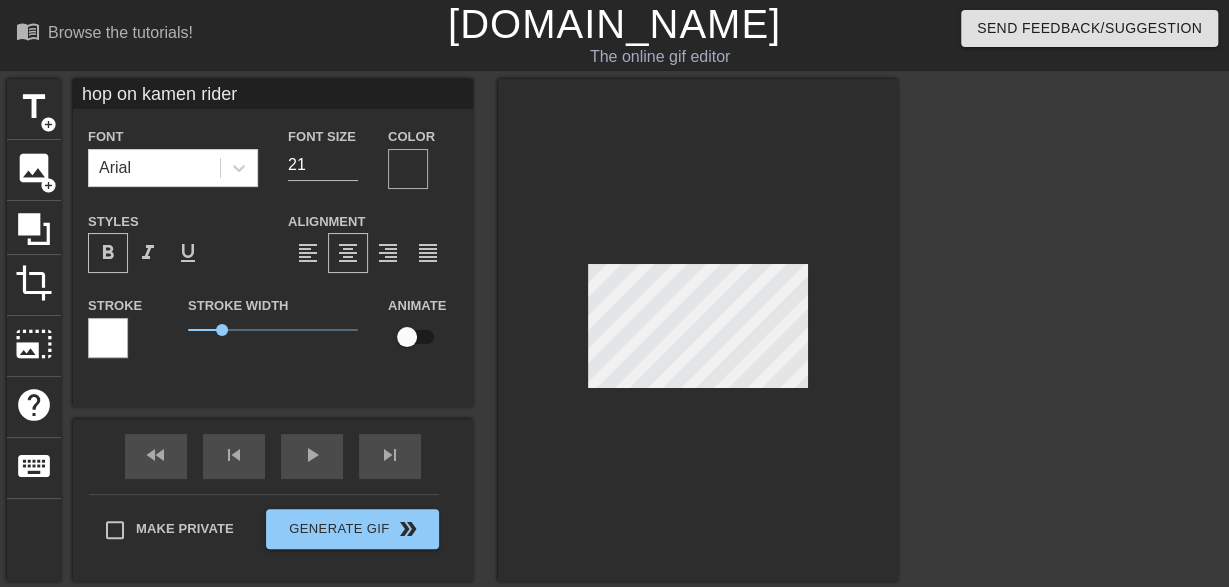 click on "format_bold" at bounding box center (108, 253) 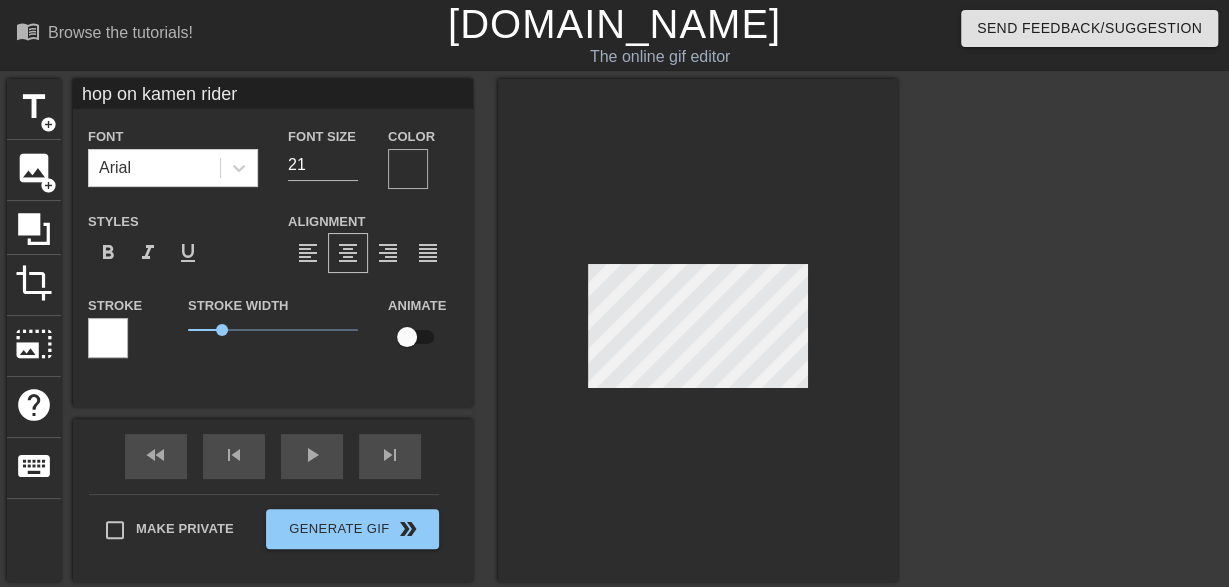 click on "Stroke" at bounding box center [123, 325] 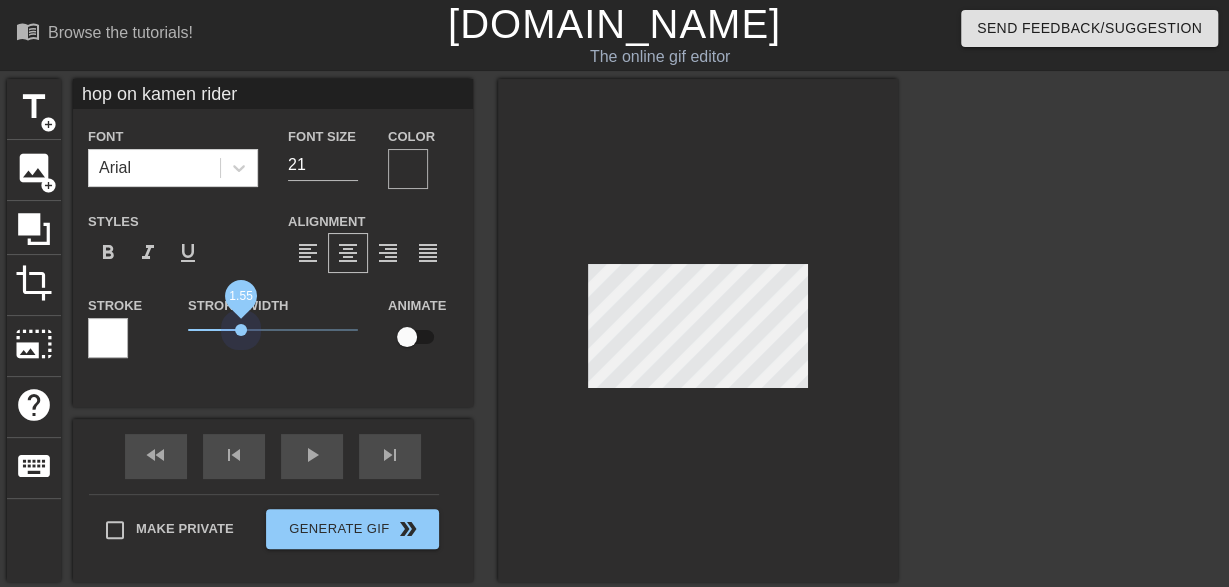 drag, startPoint x: 220, startPoint y: 322, endPoint x: 241, endPoint y: 337, distance: 25.806976 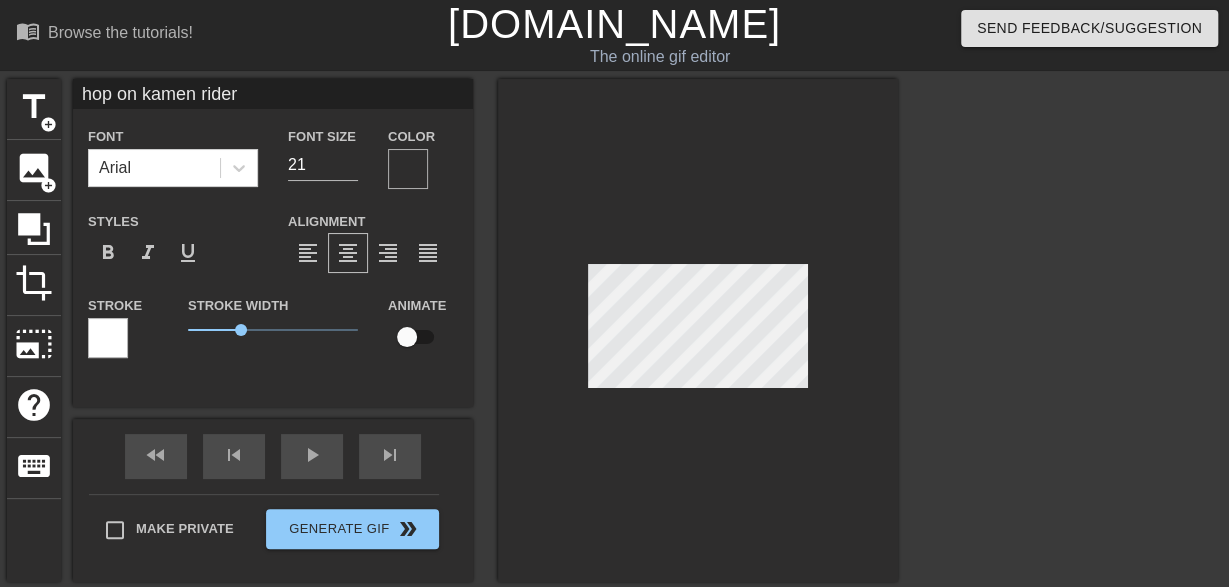 click at bounding box center [698, 330] 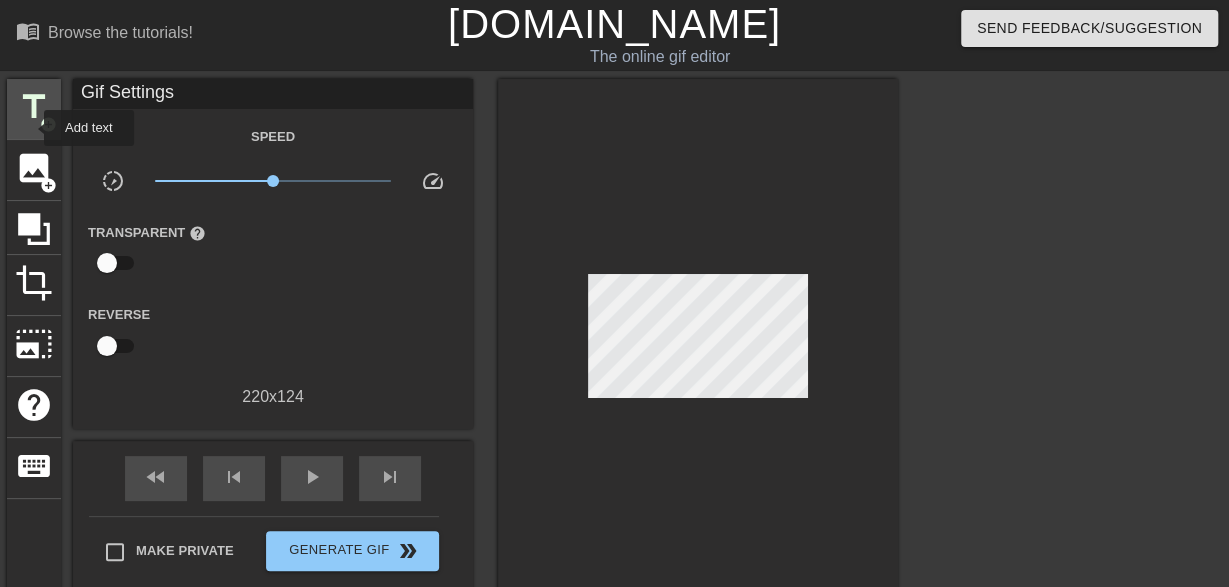 click on "title" at bounding box center (34, 107) 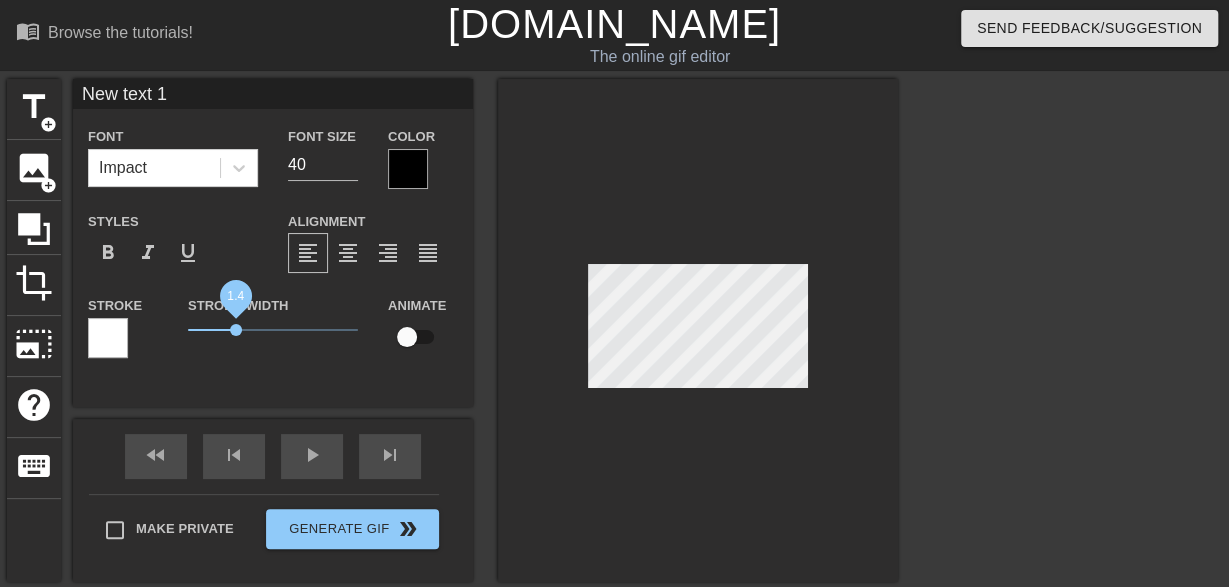 click on "1.4" at bounding box center [273, 330] 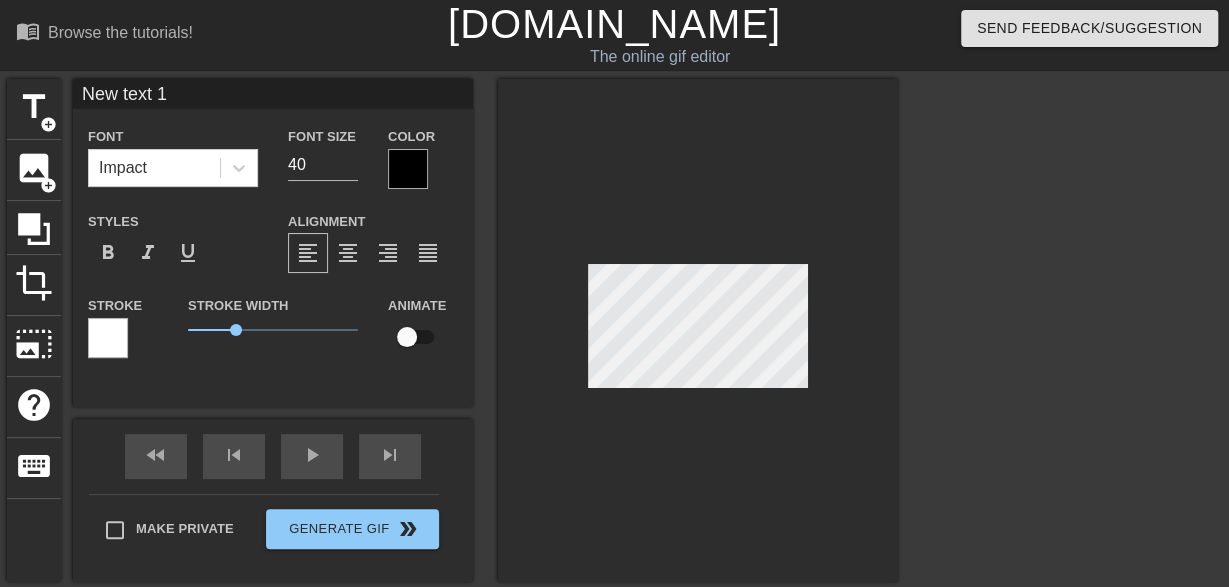 type on "ew text 1" 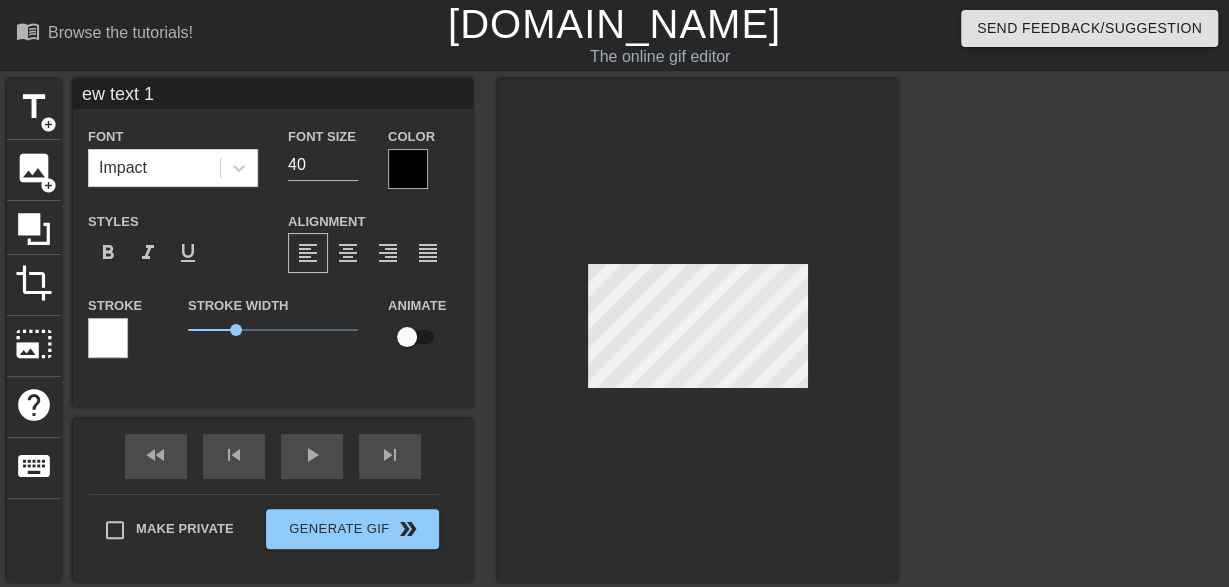 type on "ew text 1" 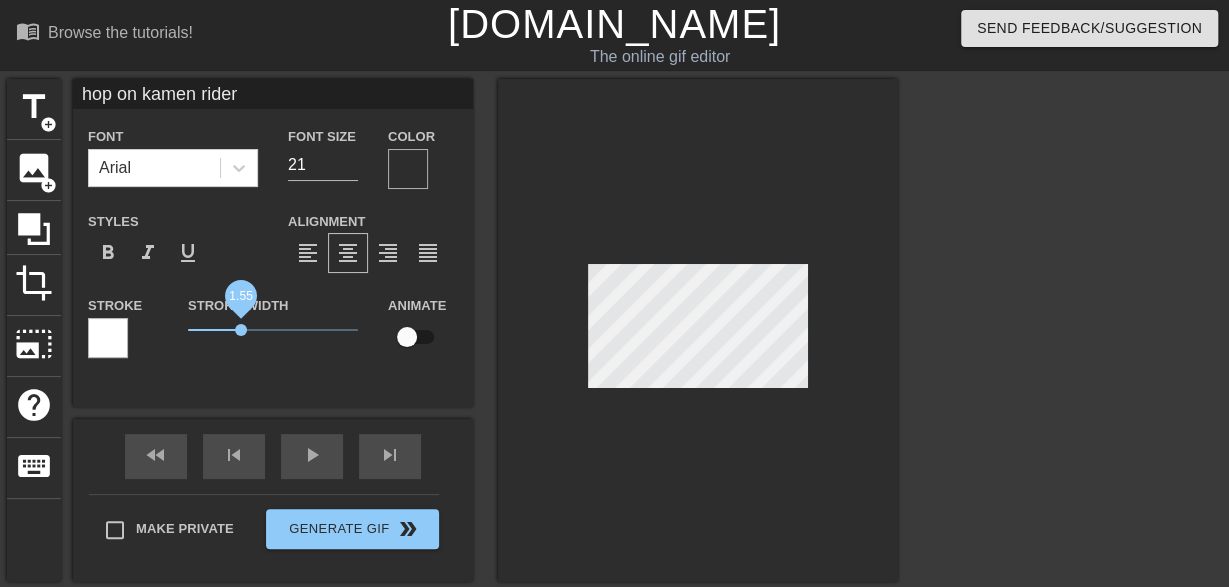 click on "1.55" at bounding box center [273, 330] 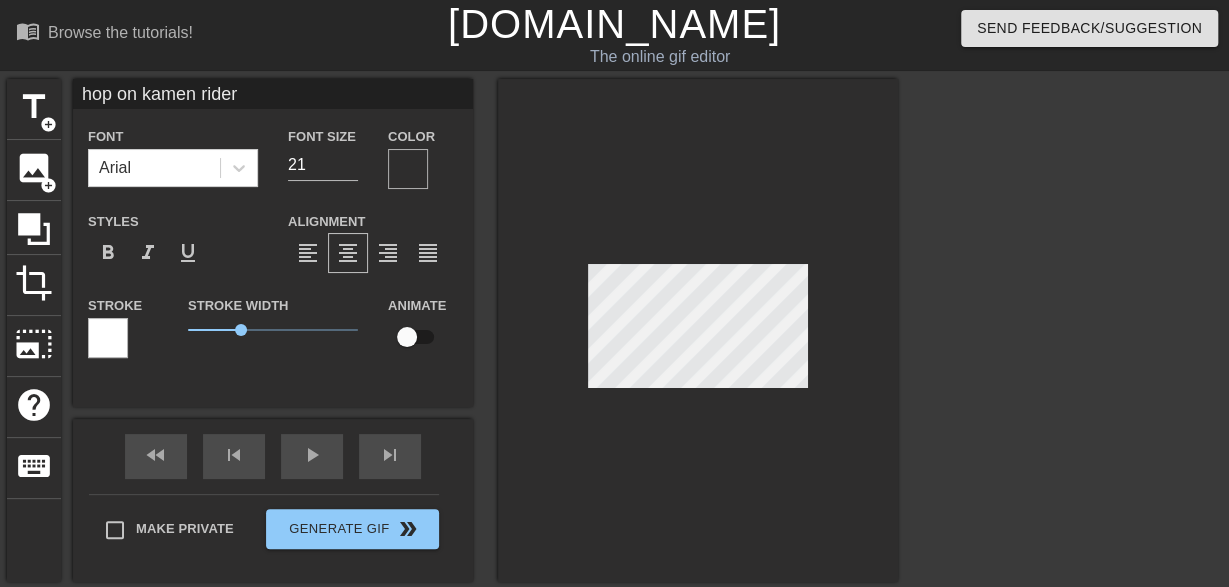 click on "Stroke Width 1.55" at bounding box center [273, 334] 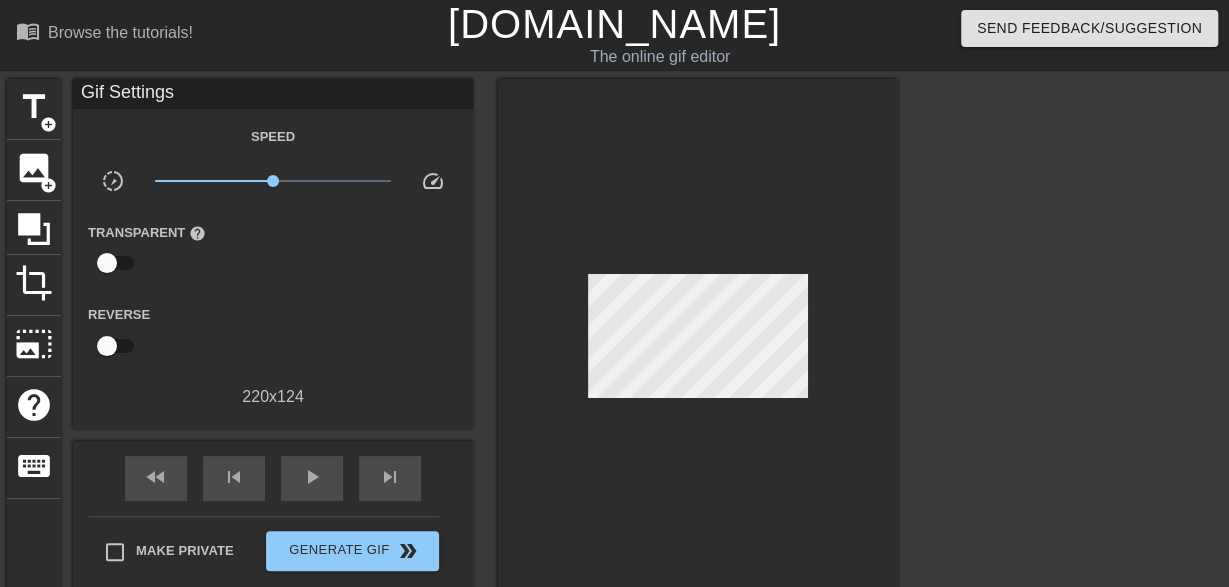 click at bounding box center (698, 341) 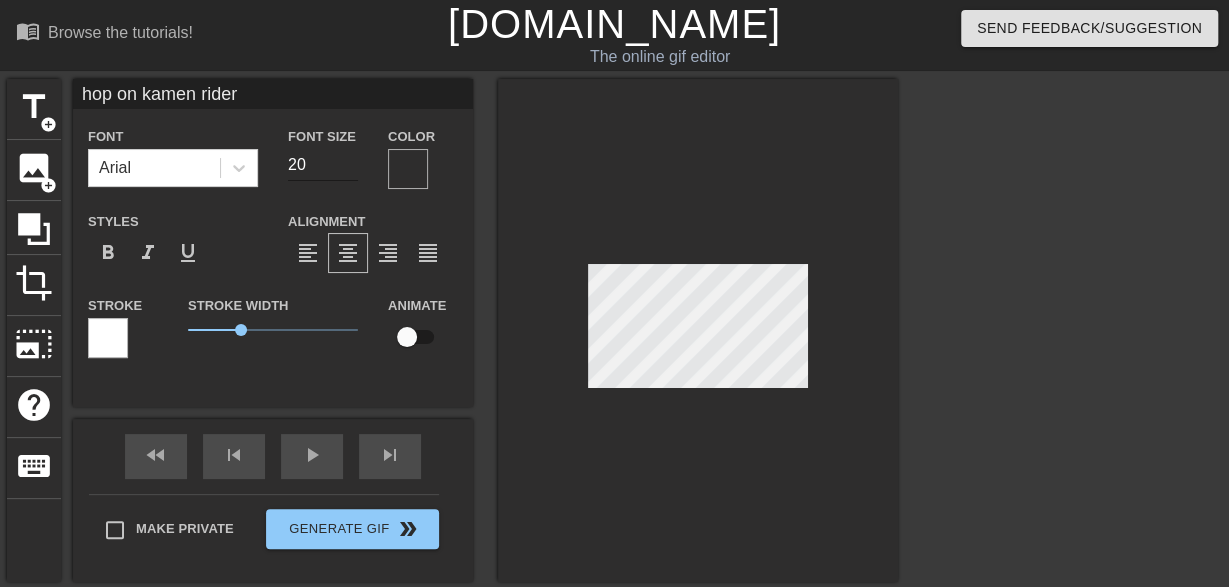 click on "20" at bounding box center (323, 165) 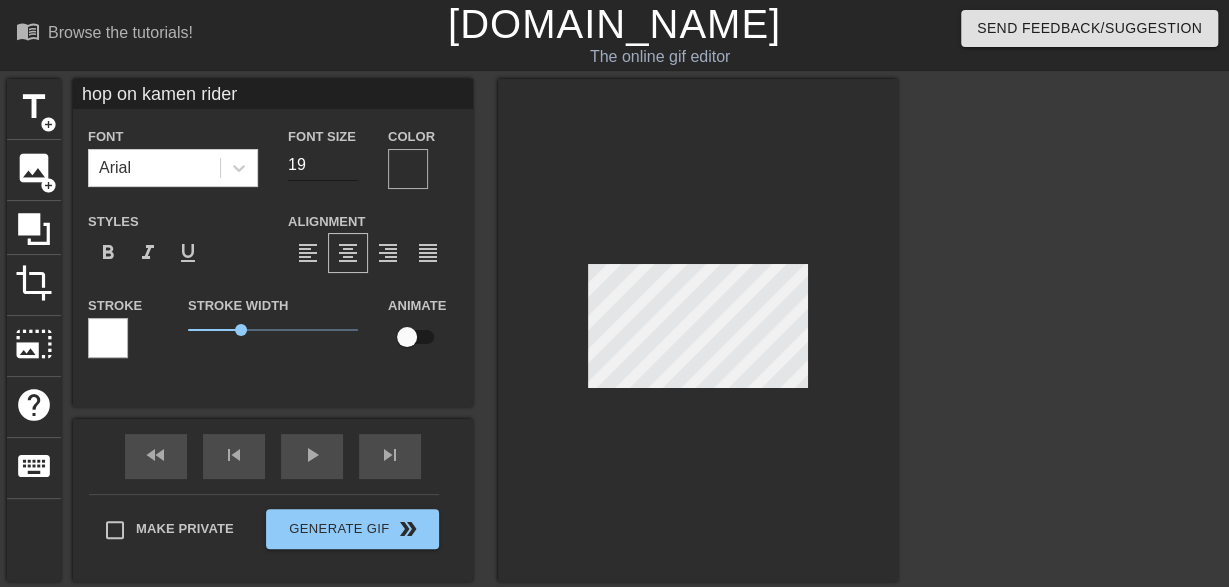 type on "19" 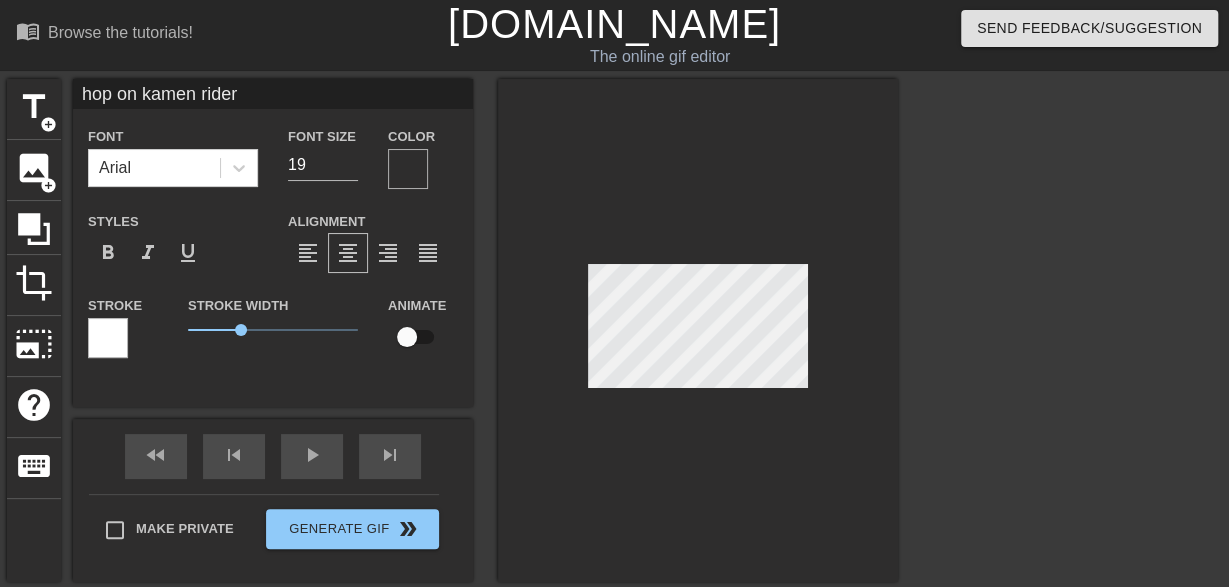 click at bounding box center (698, 330) 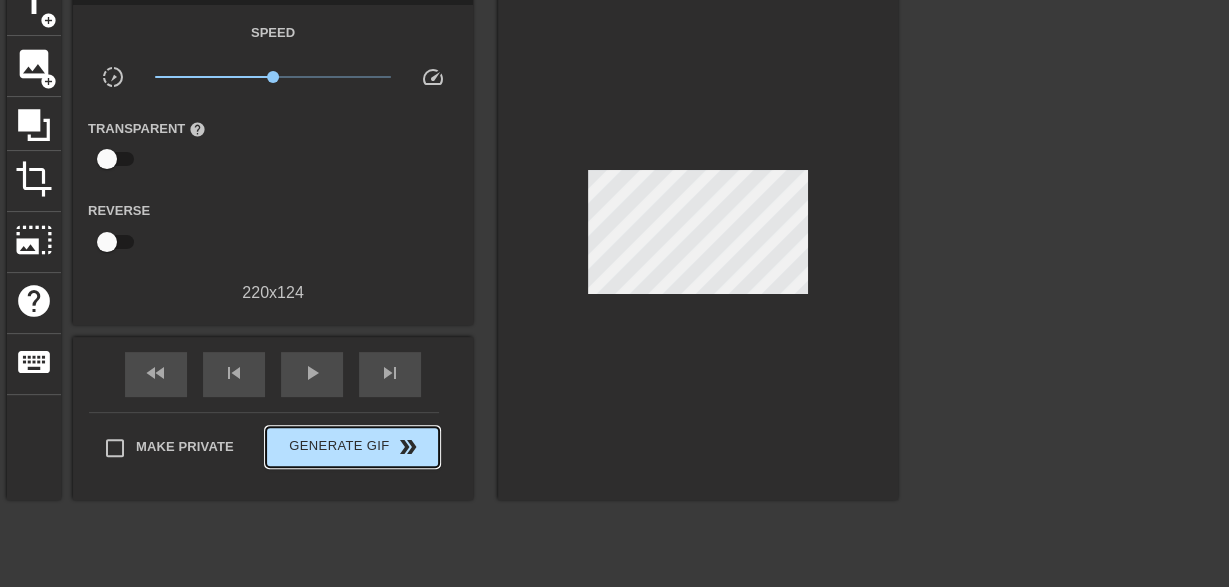 click on "Generate Gif double_arrow" at bounding box center (352, 447) 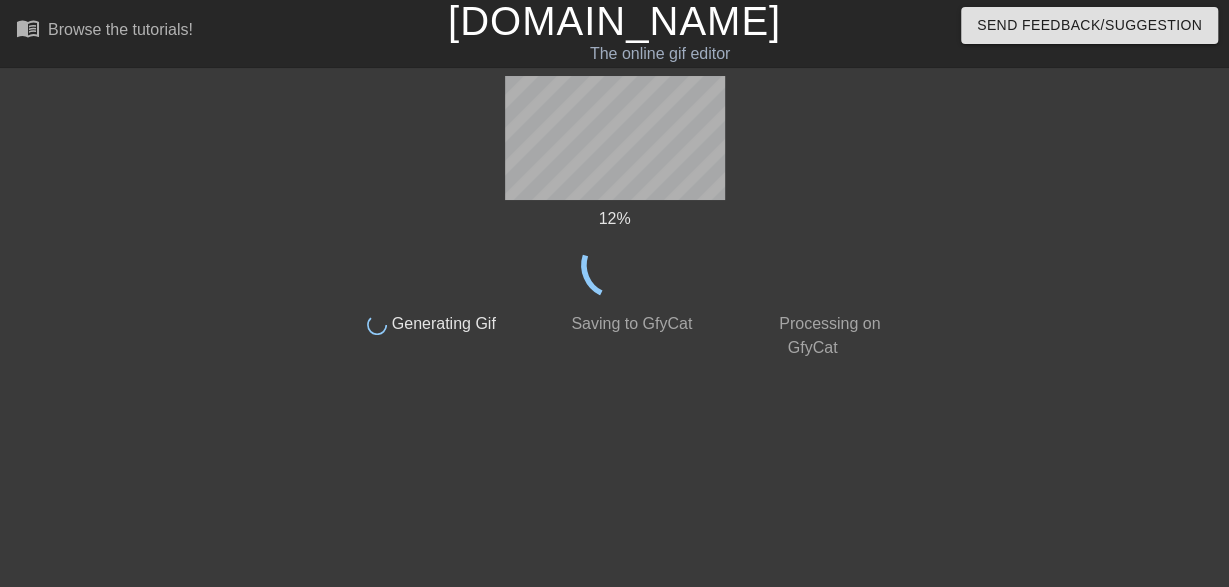 scroll, scrollTop: 0, scrollLeft: 0, axis: both 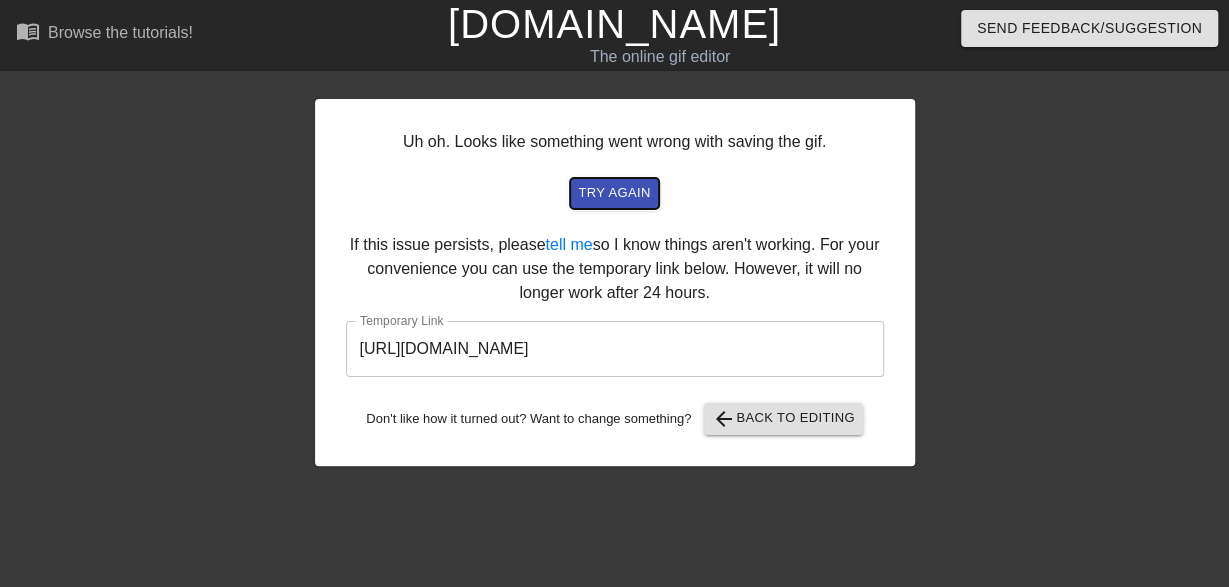 click on "try again" at bounding box center (614, 193) 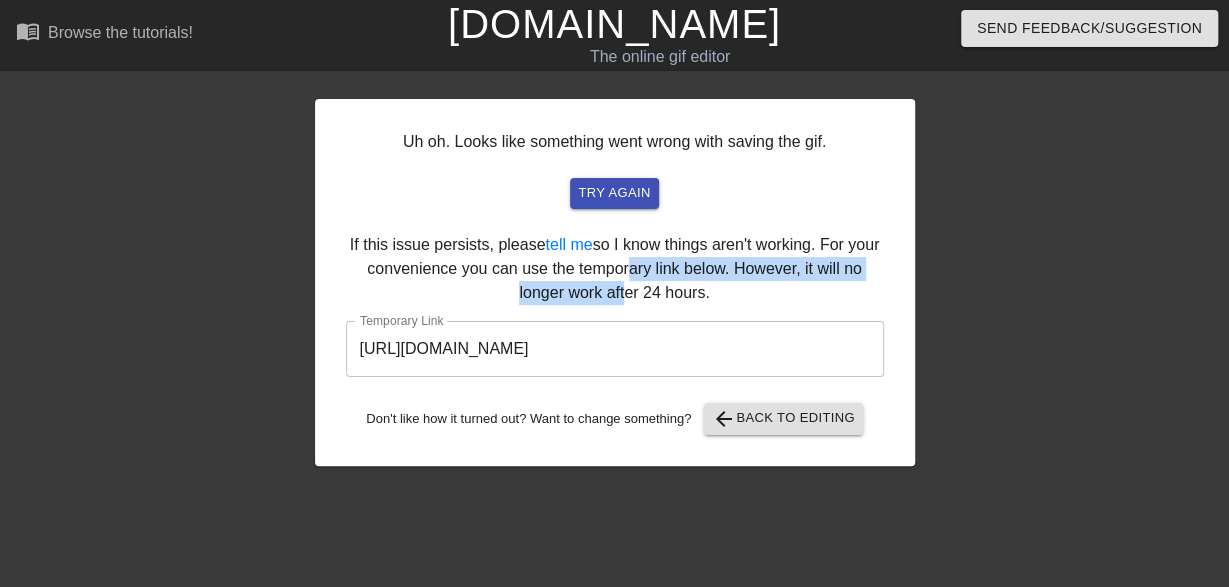 drag, startPoint x: 619, startPoint y: 273, endPoint x: 619, endPoint y: 284, distance: 11 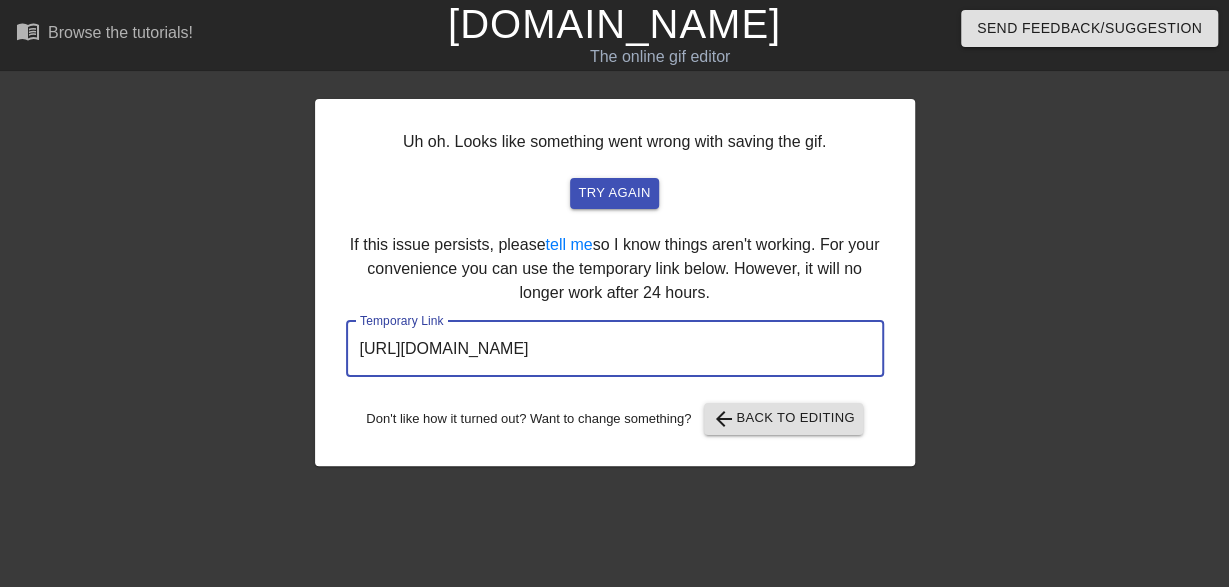 drag, startPoint x: 689, startPoint y: 363, endPoint x: 299, endPoint y: 361, distance: 390.00513 